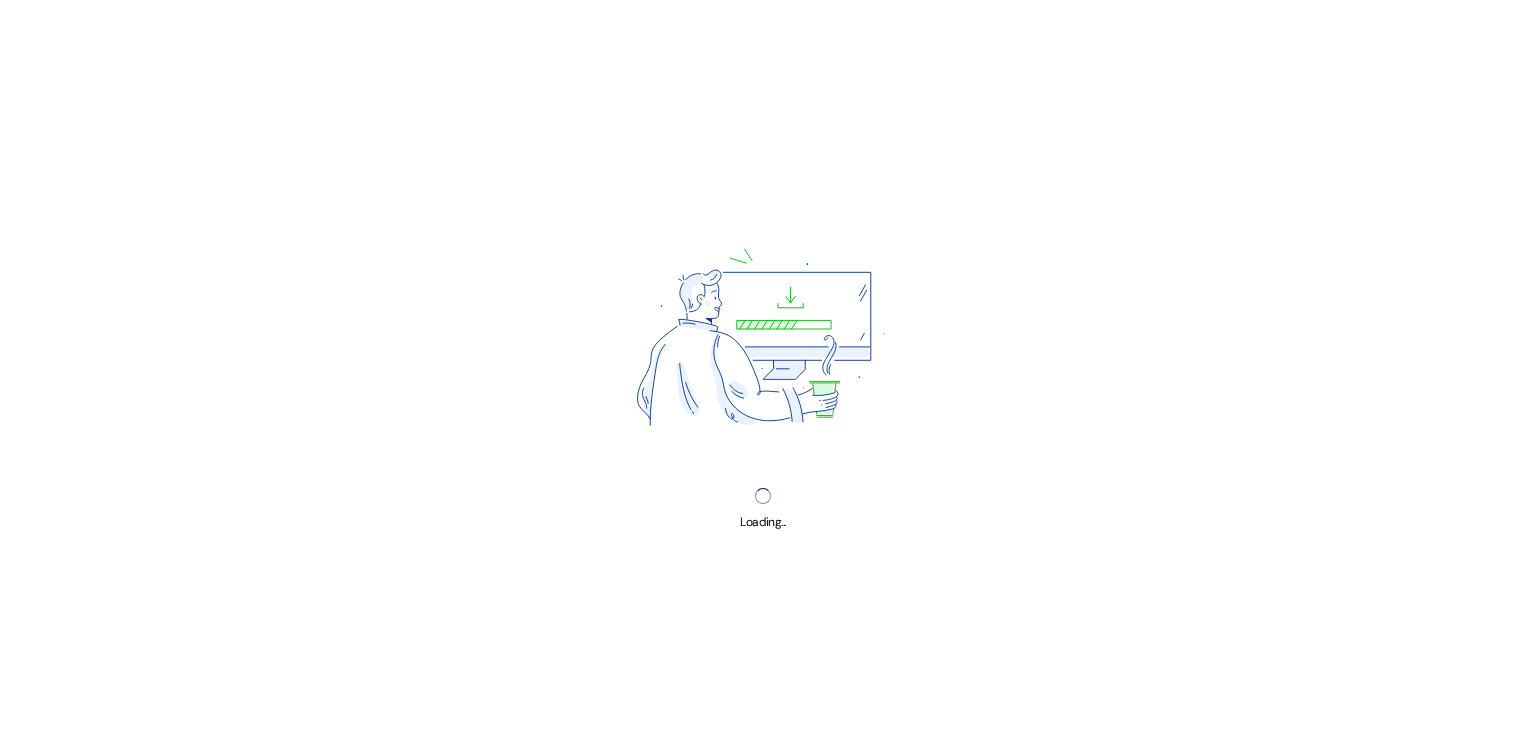 scroll, scrollTop: 0, scrollLeft: 0, axis: both 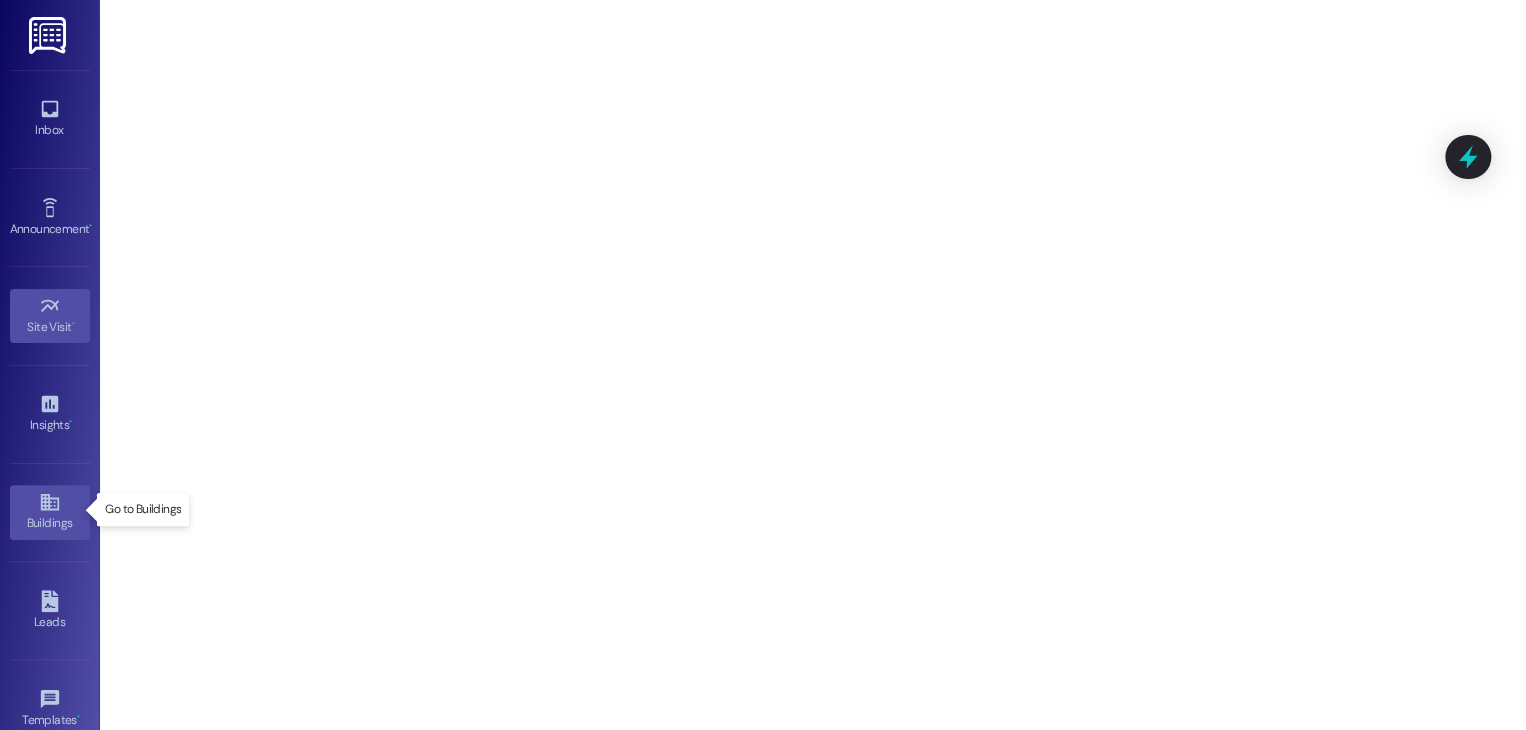 click on "Buildings" at bounding box center (50, 523) 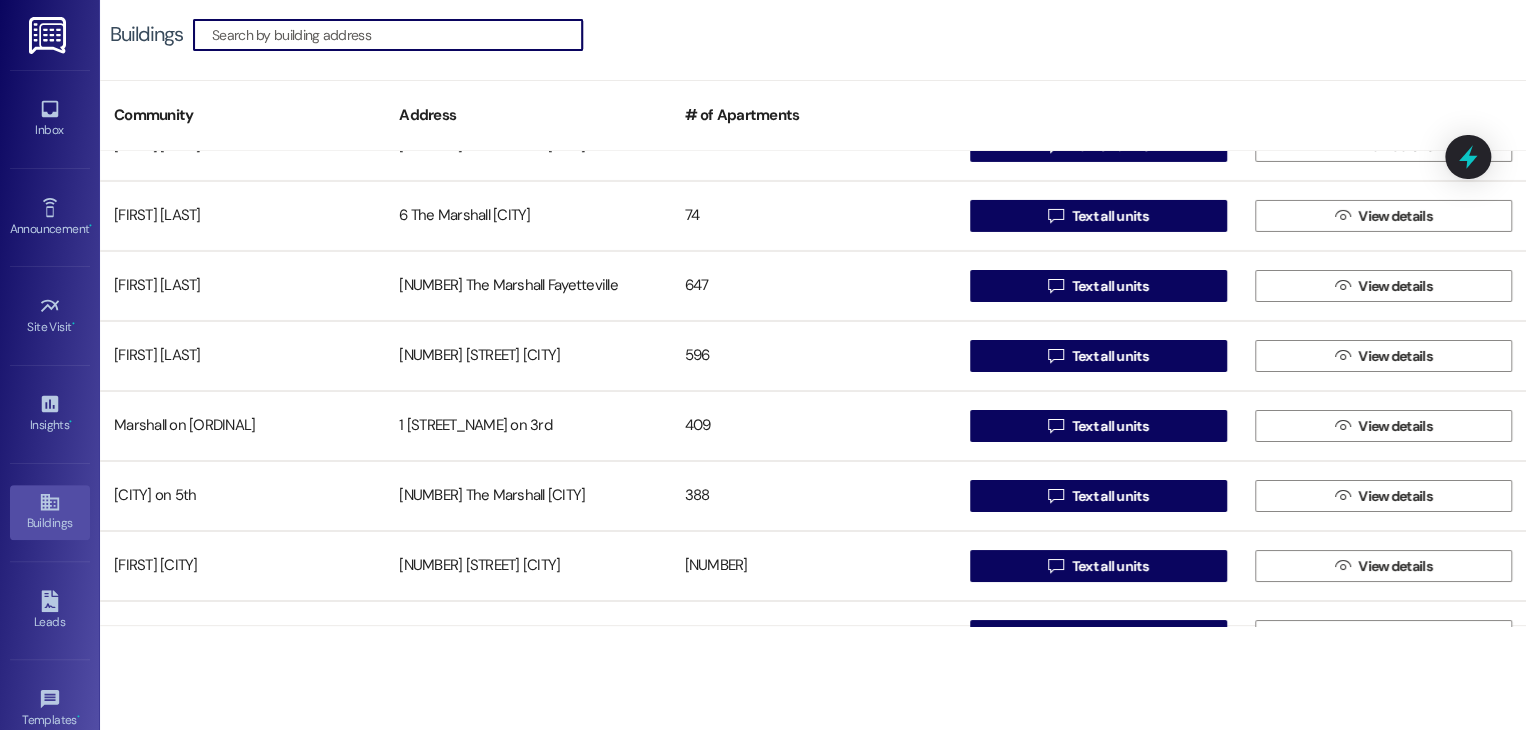 scroll, scrollTop: 3500, scrollLeft: 0, axis: vertical 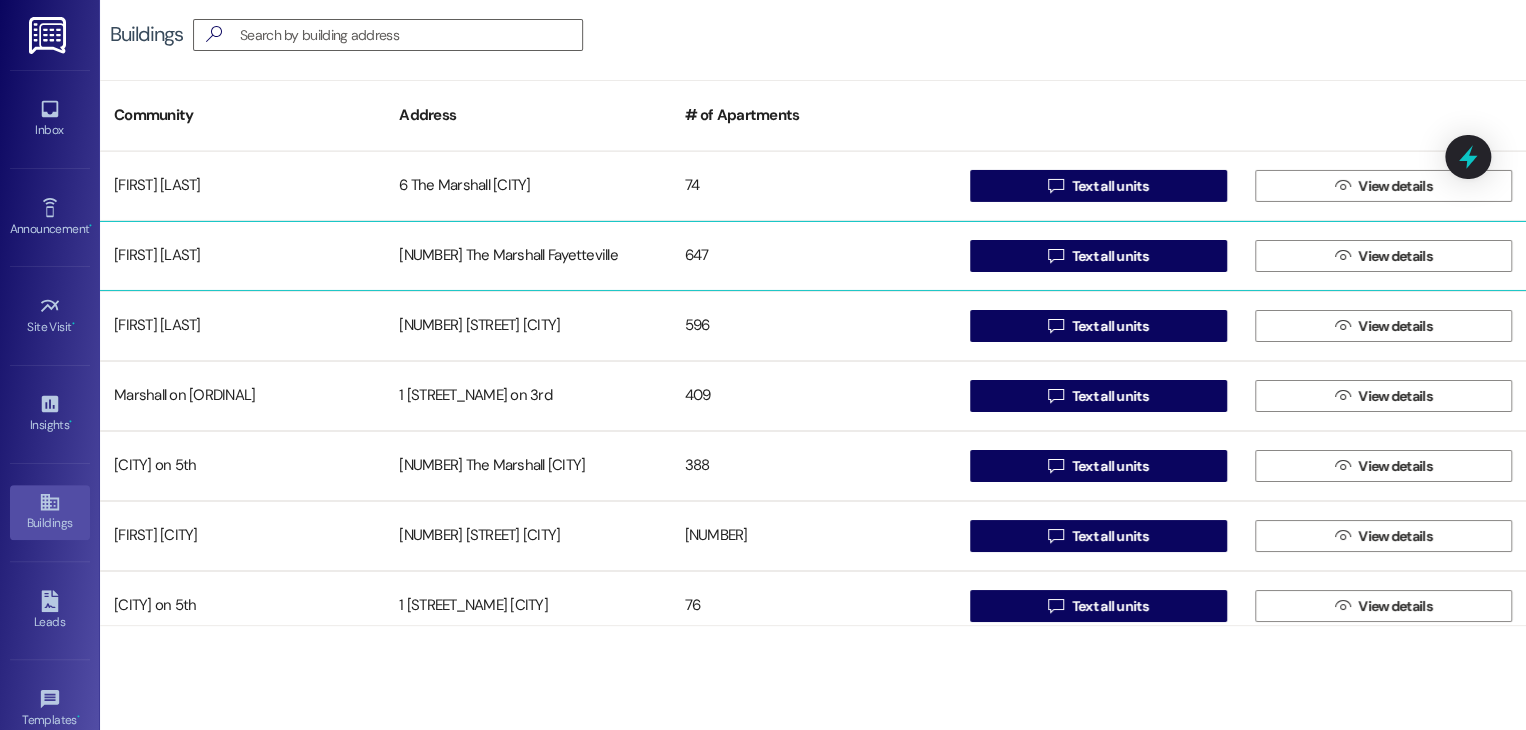 click on "[NUMBER] The Marshall Fayetteville" at bounding box center [527, 256] 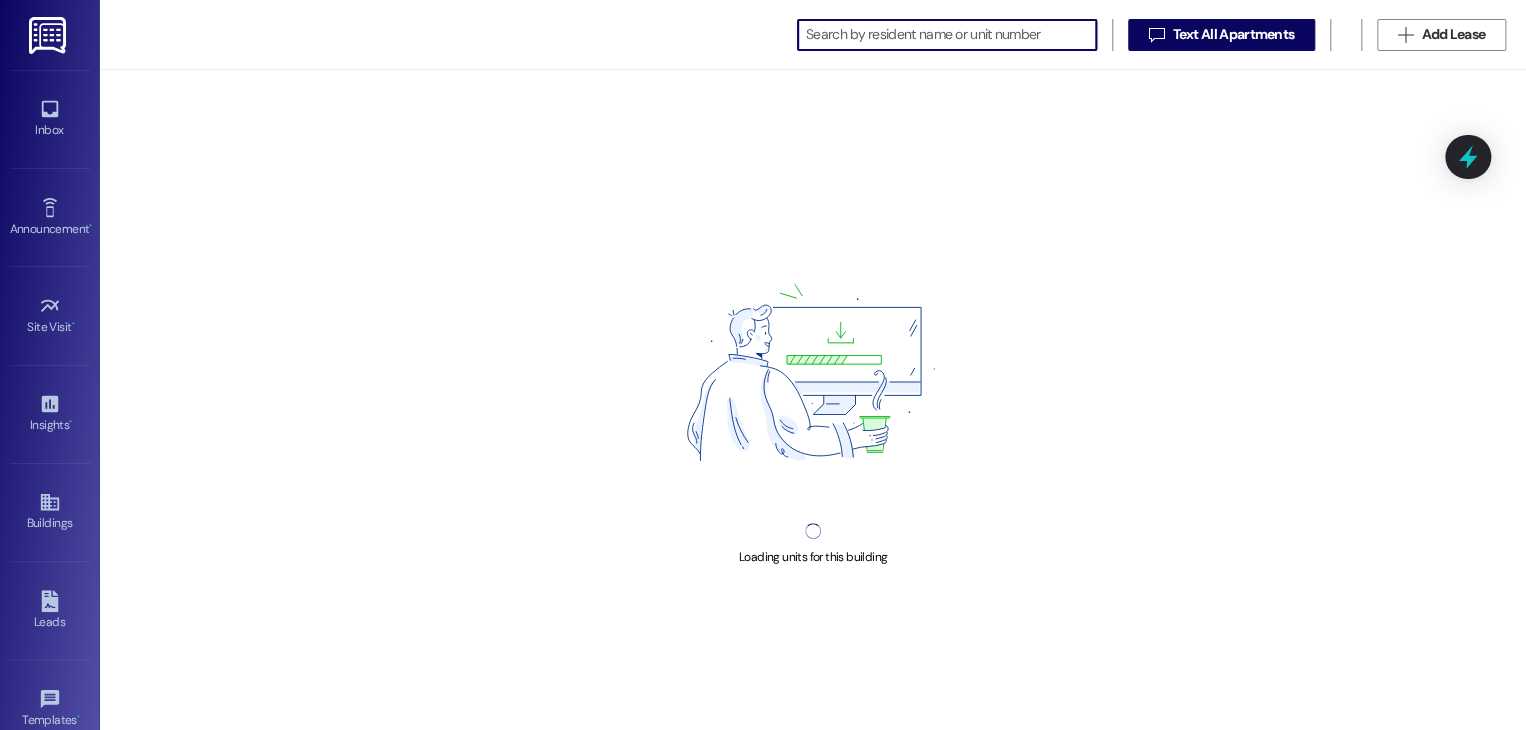 scroll, scrollTop: 0, scrollLeft: 0, axis: both 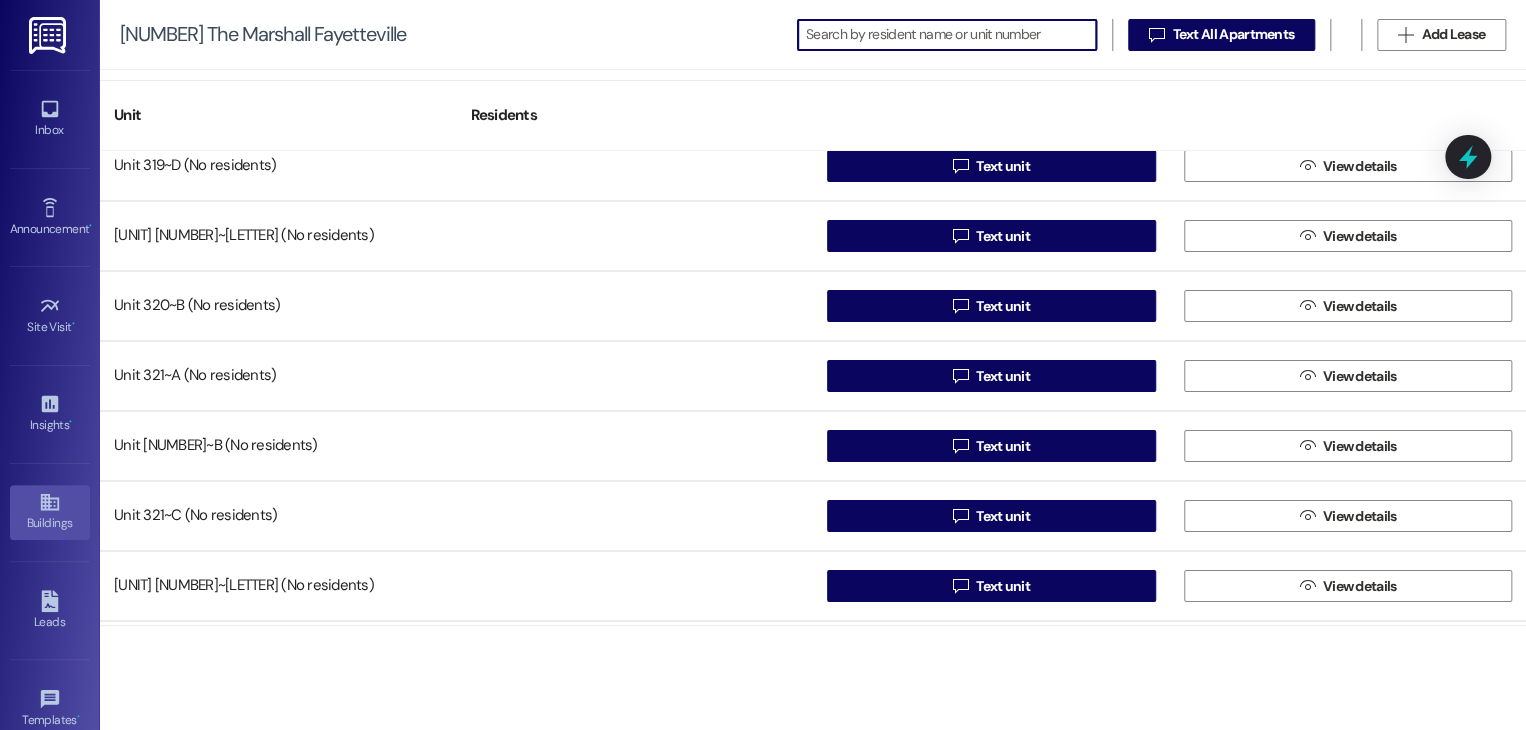 click 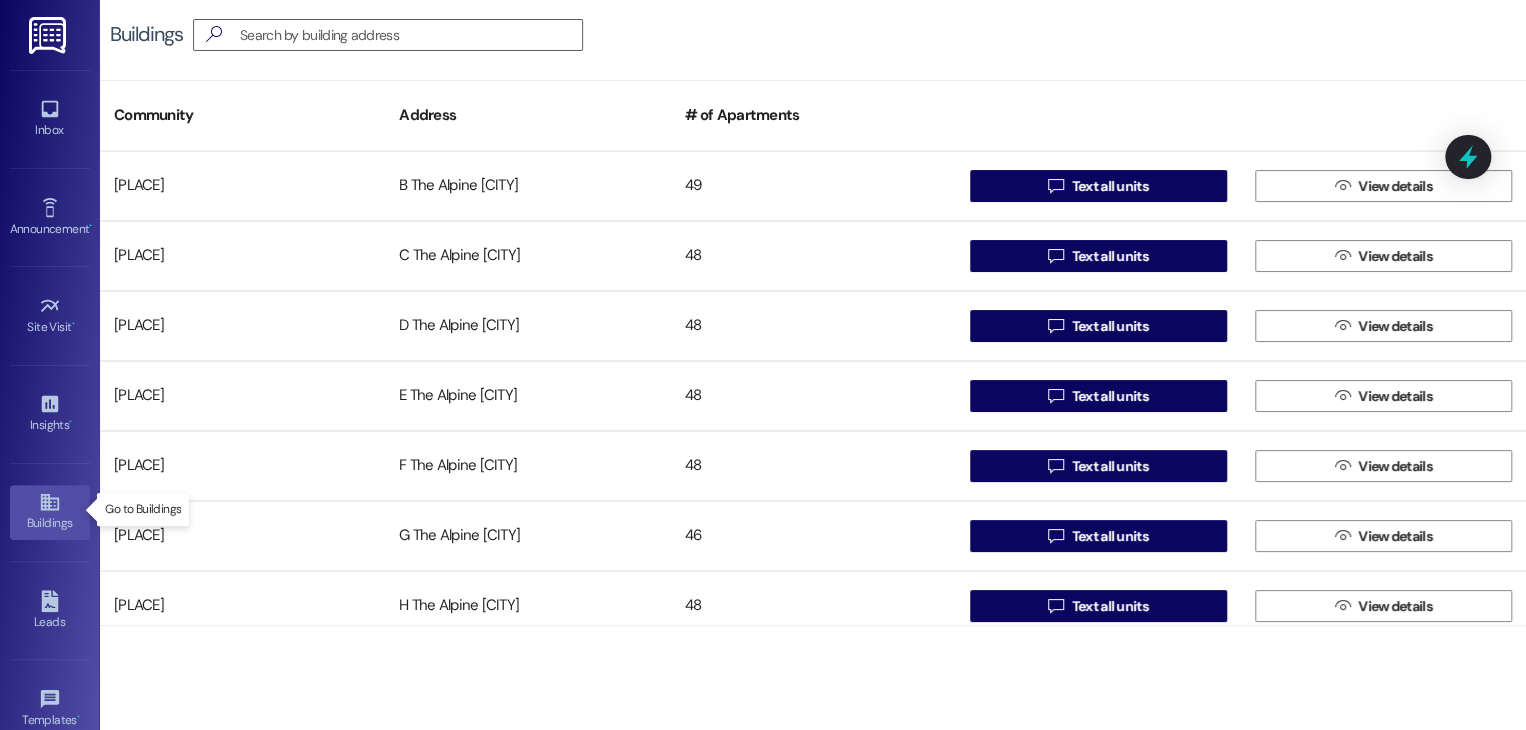 click 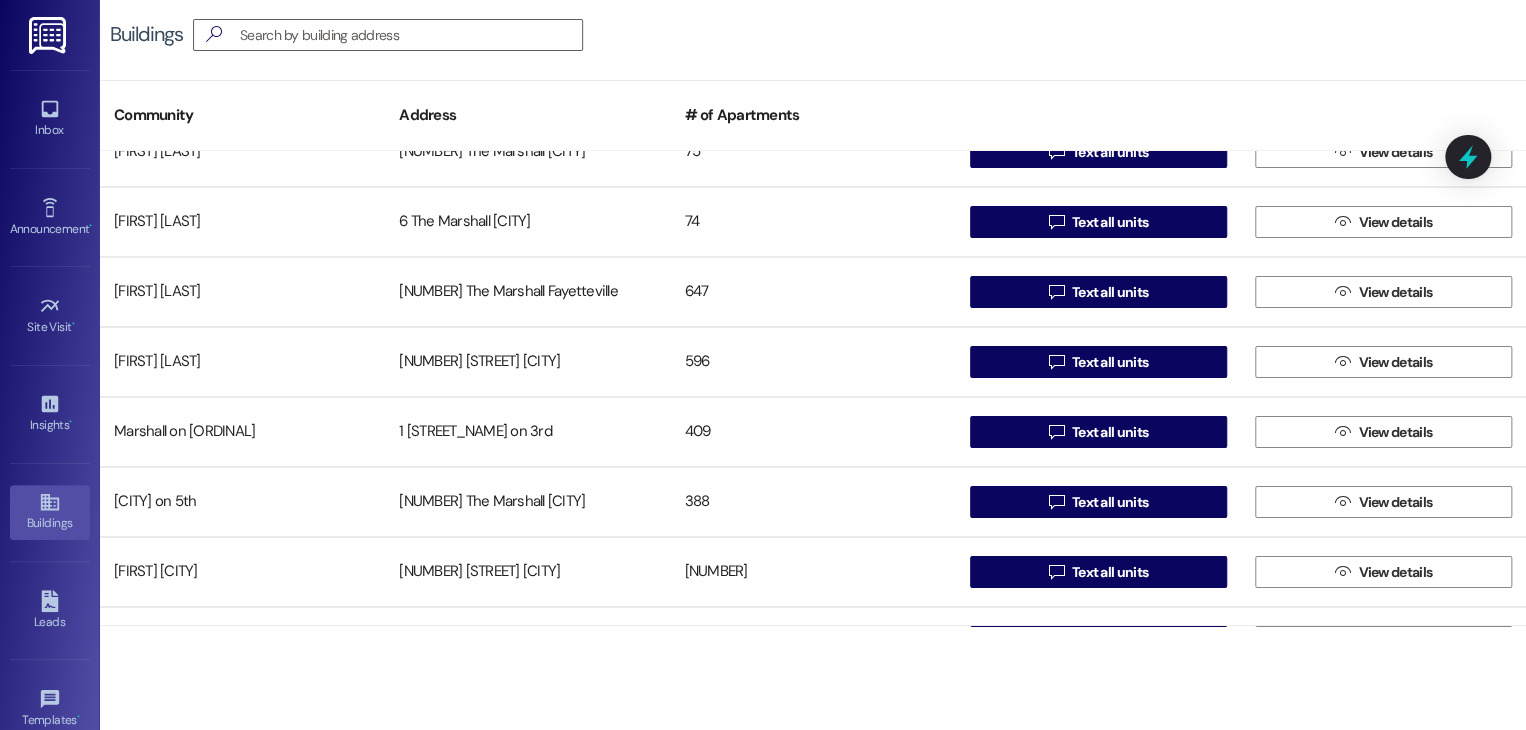 scroll, scrollTop: 3500, scrollLeft: 0, axis: vertical 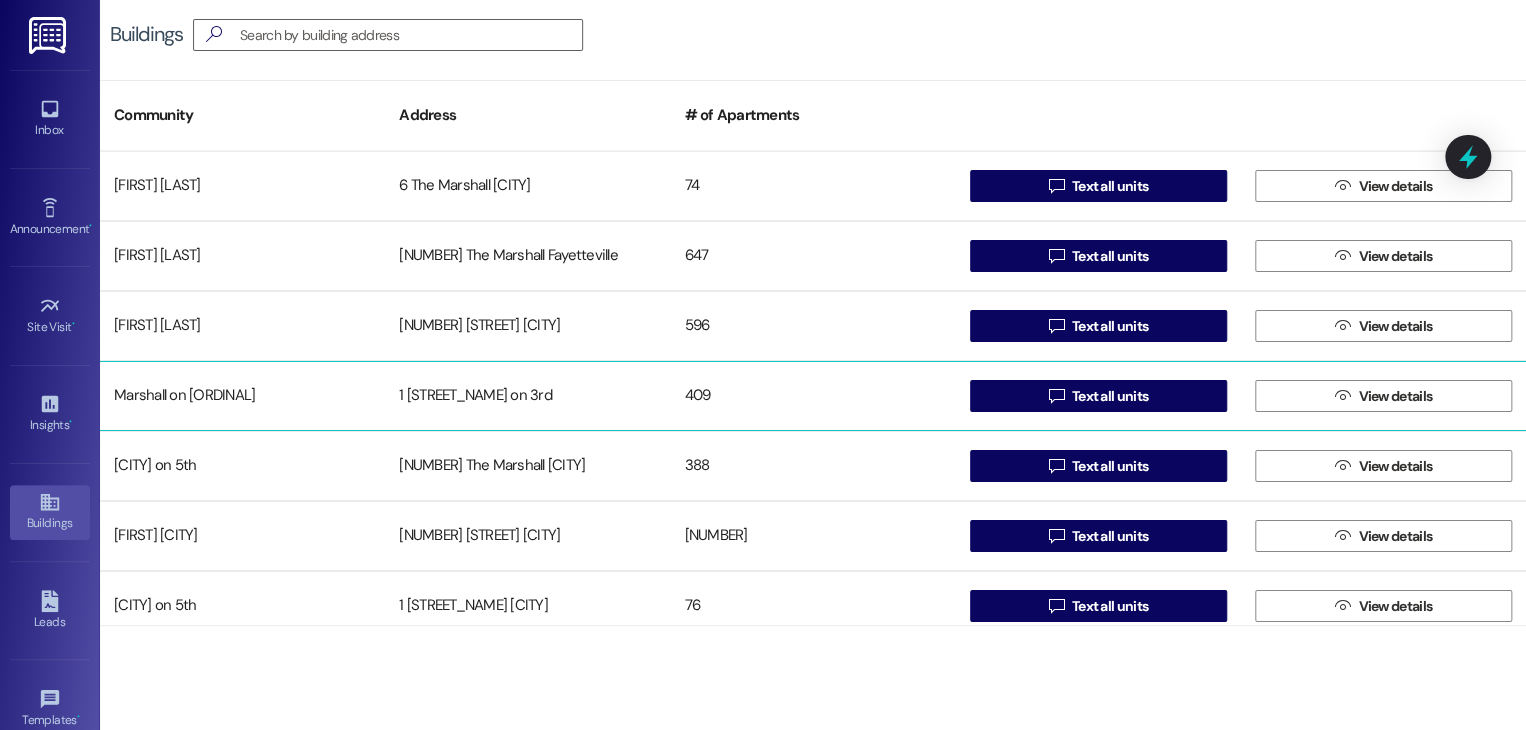 click on "1 [STREET_NAME] on 3rd" at bounding box center (527, 396) 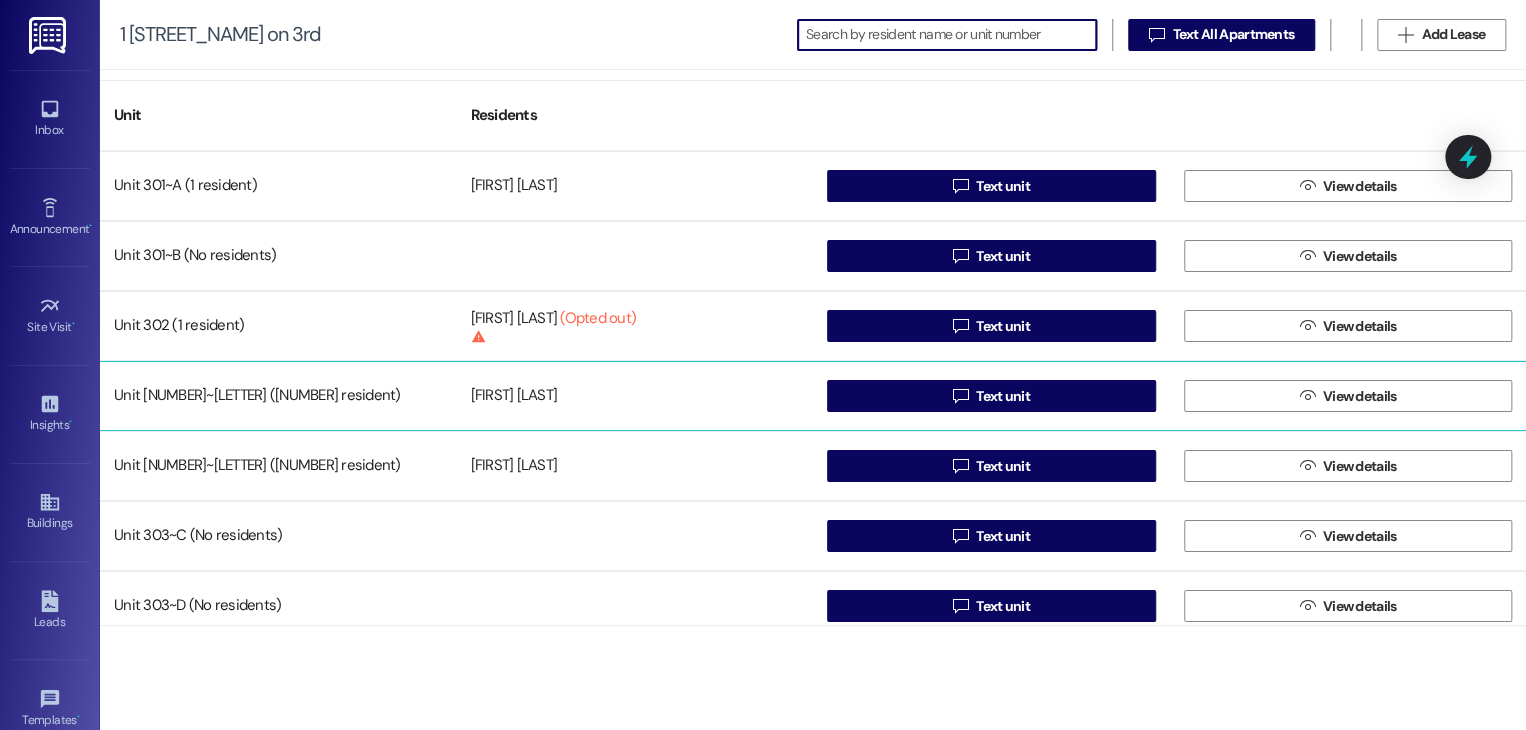 scroll, scrollTop: 0, scrollLeft: 0, axis: both 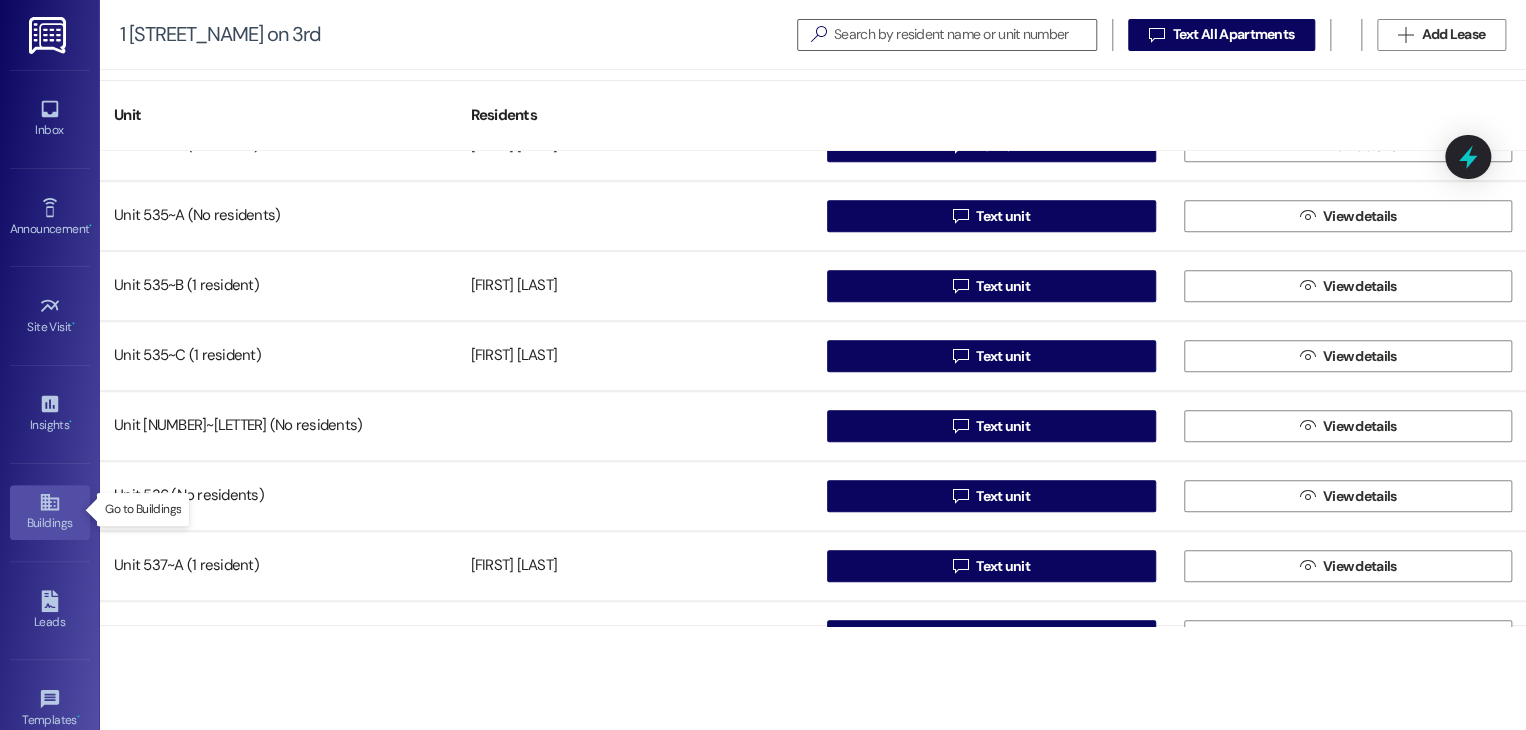 click on "Buildings" at bounding box center [50, 512] 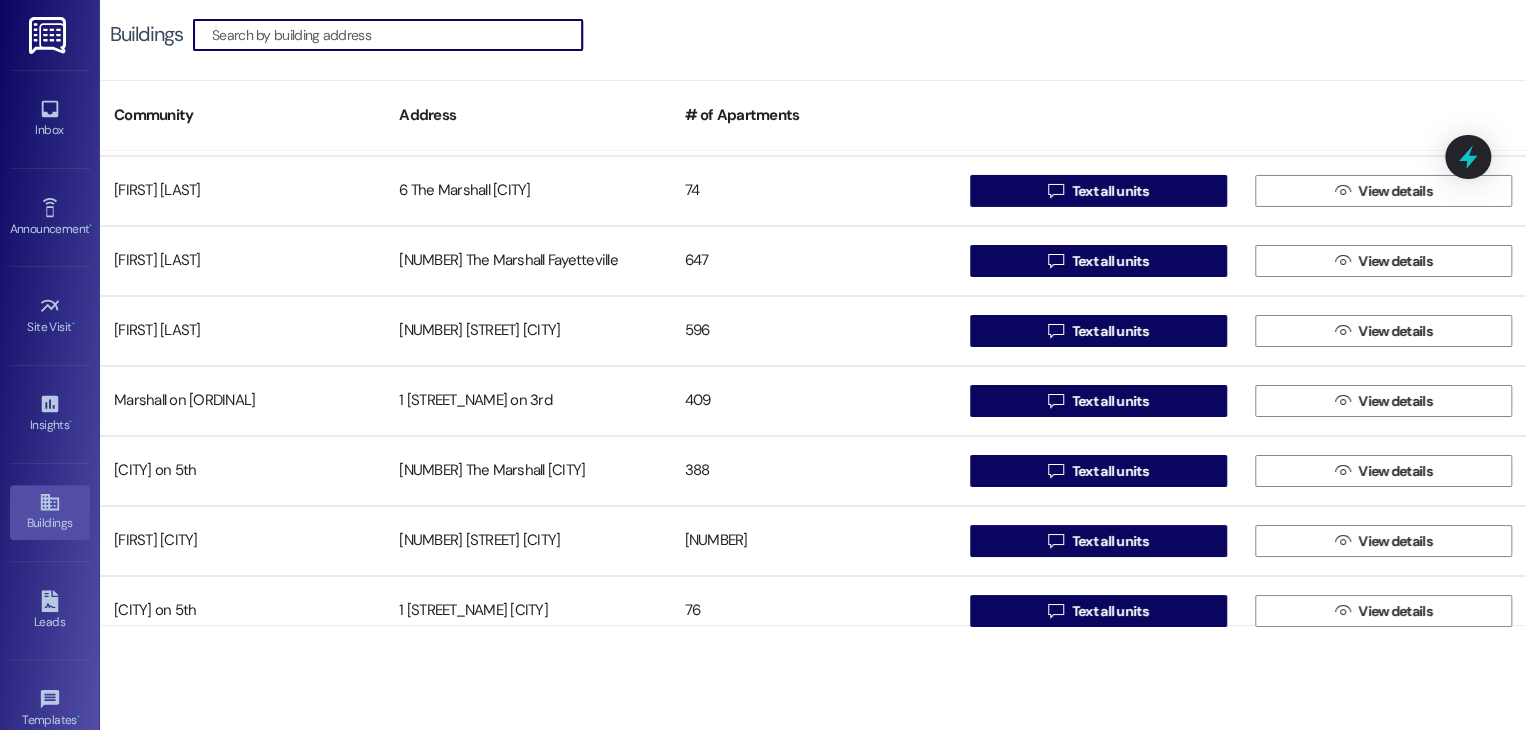 scroll, scrollTop: 3500, scrollLeft: 0, axis: vertical 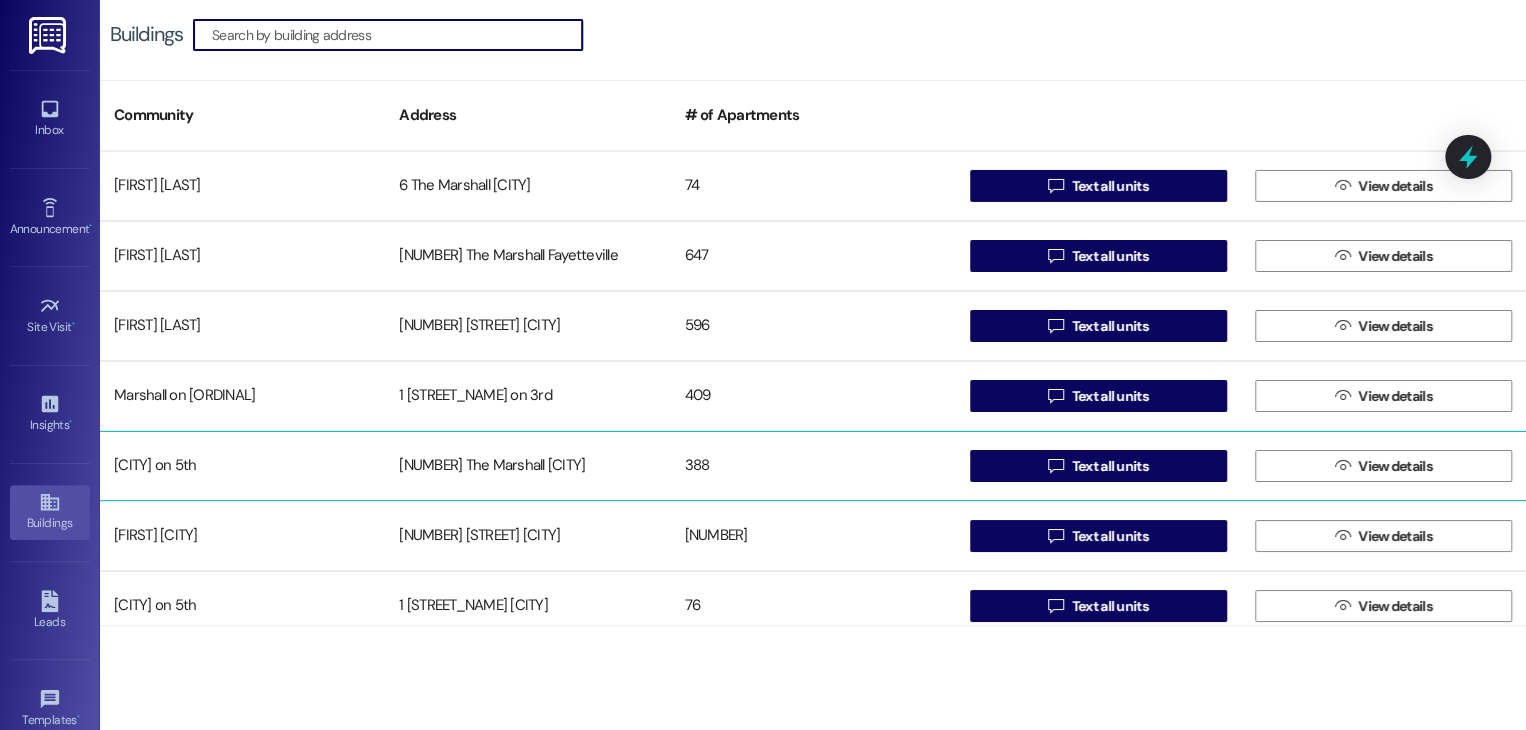 click on "[NUMBER] The Marshall [CITY]" at bounding box center (527, 466) 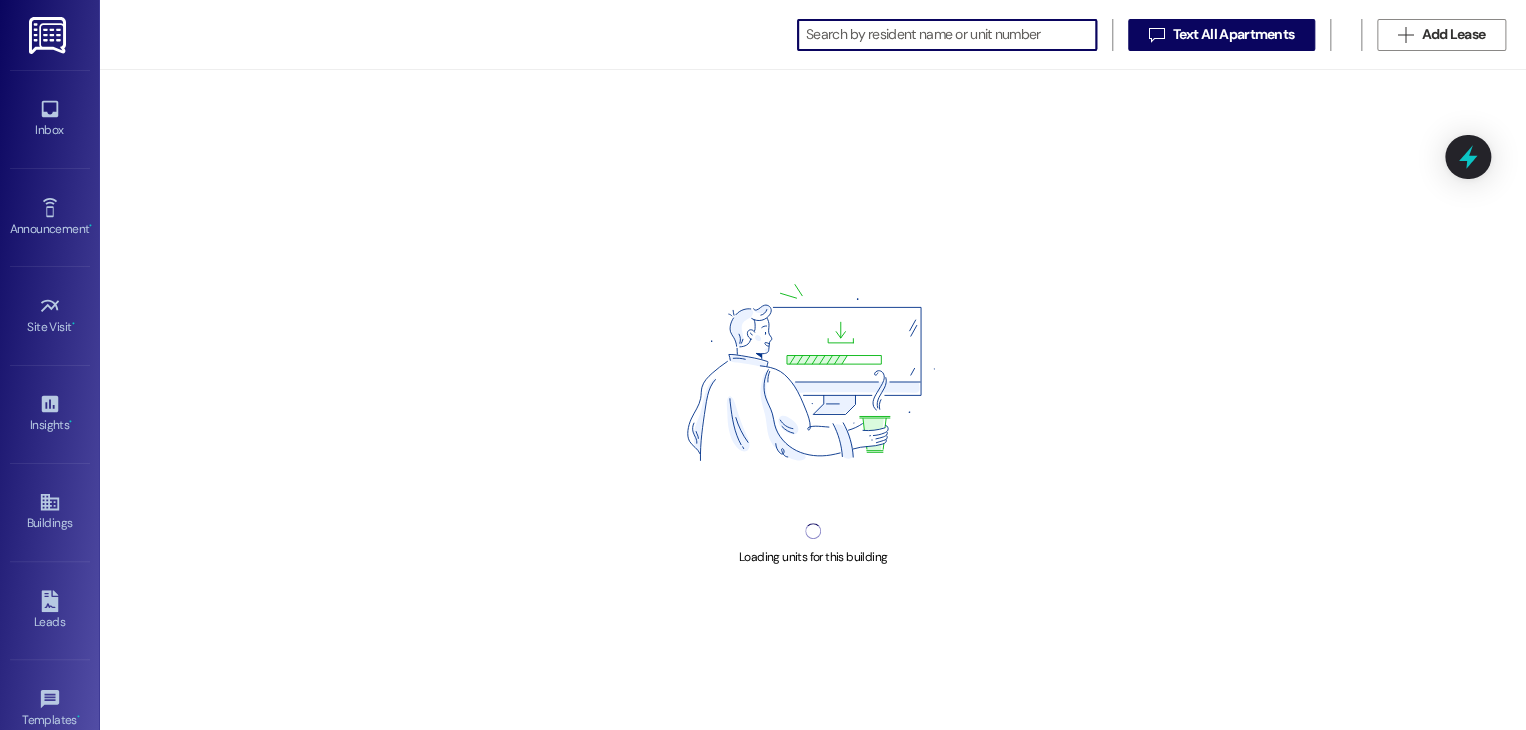 scroll, scrollTop: 0, scrollLeft: 0, axis: both 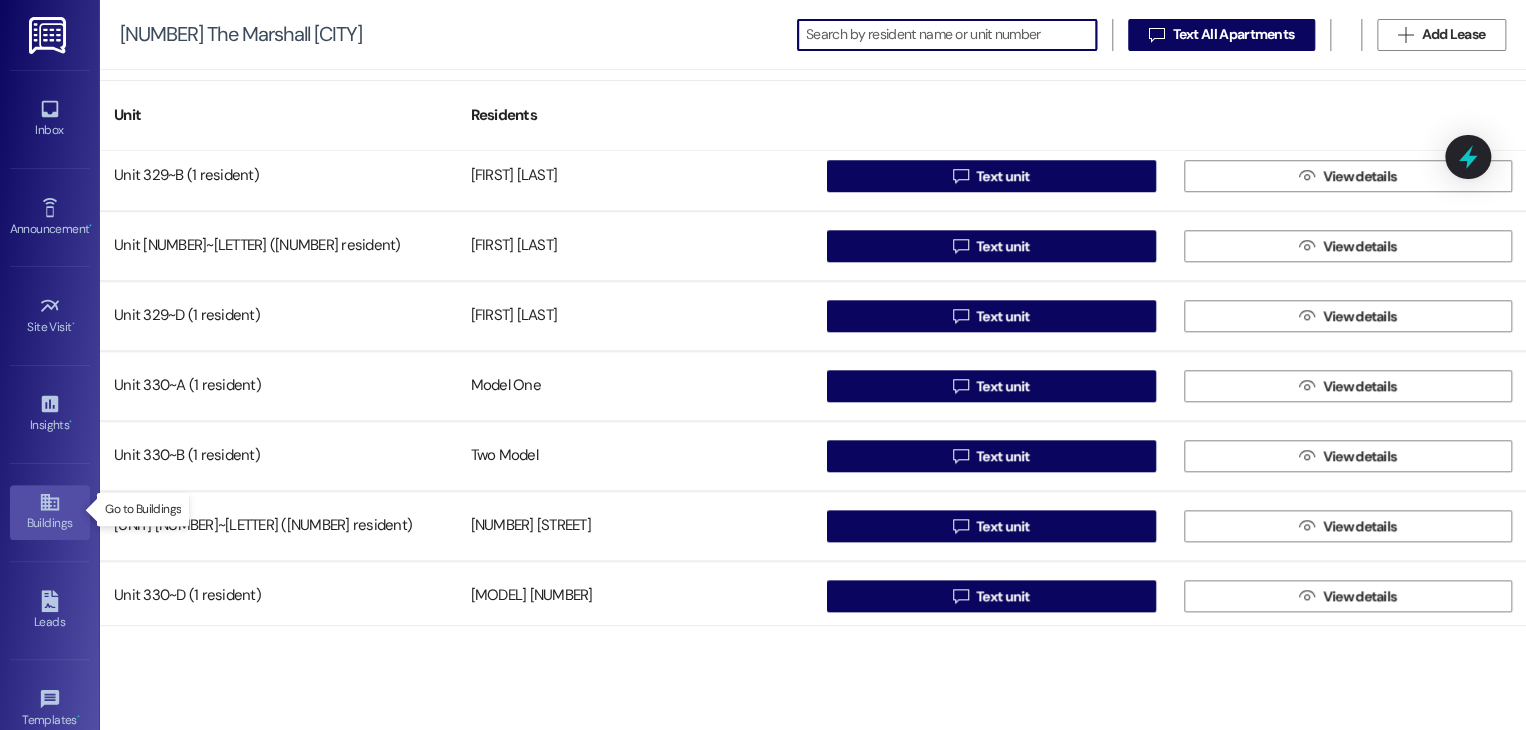click 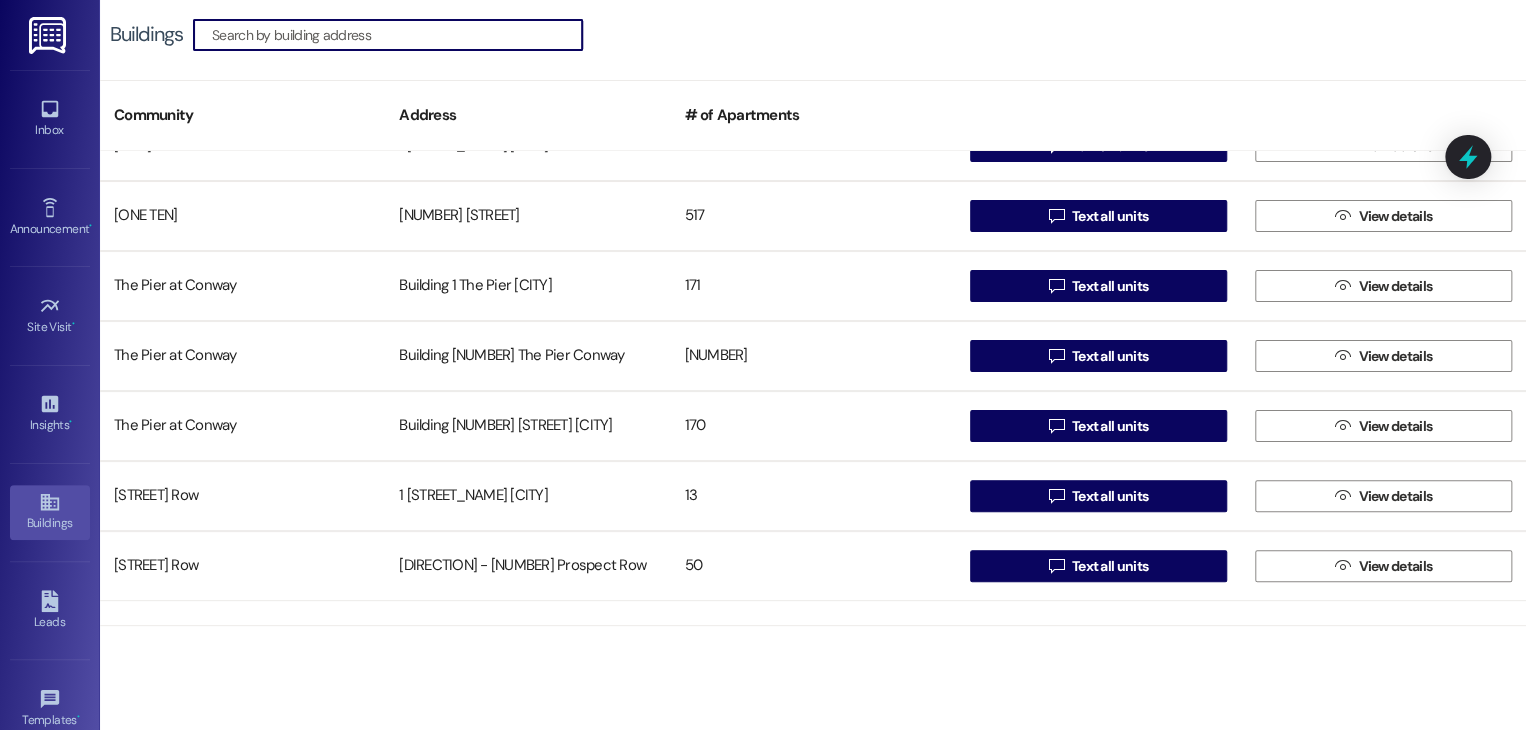 scroll, scrollTop: 3800, scrollLeft: 0, axis: vertical 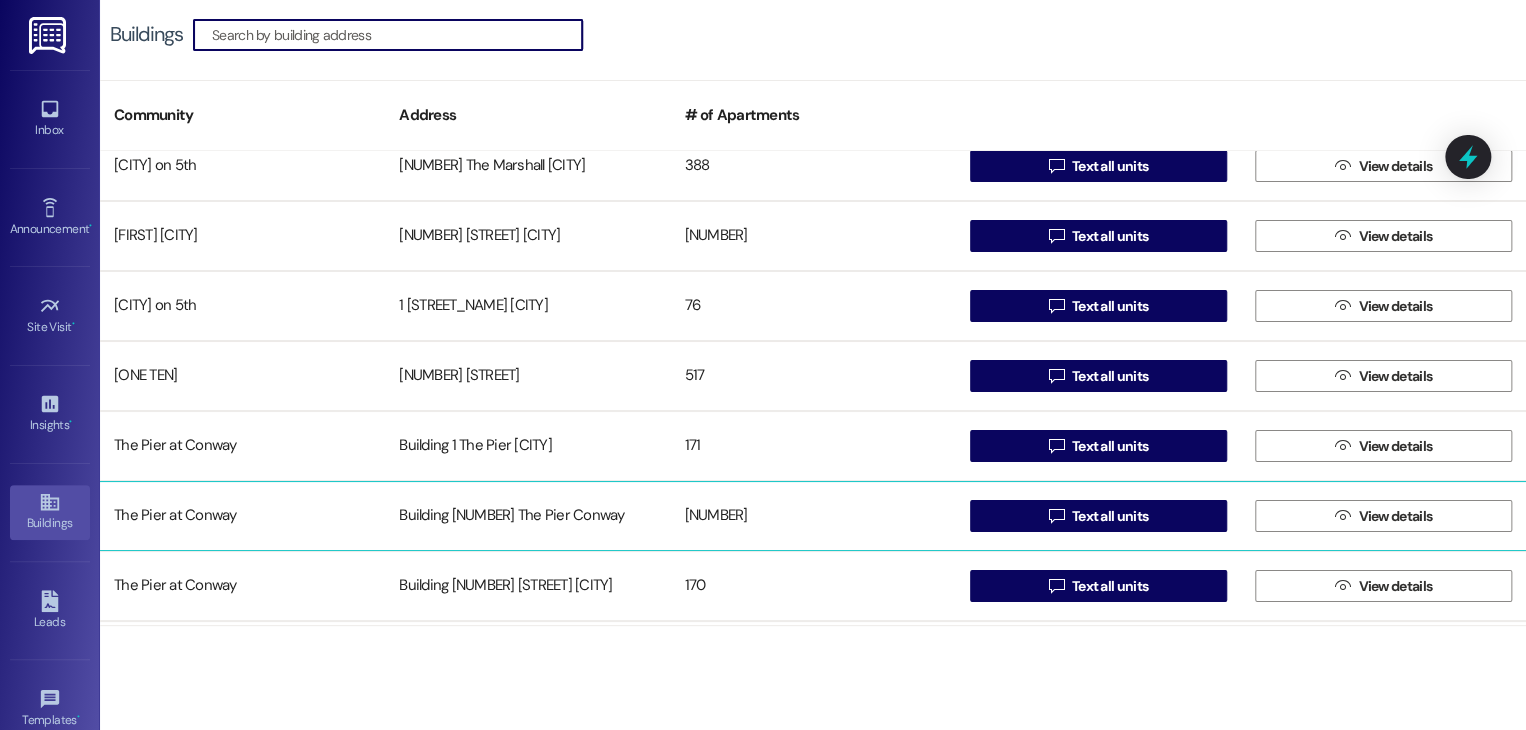 click on "Building [NUMBER] The Pier Conway" at bounding box center (527, 516) 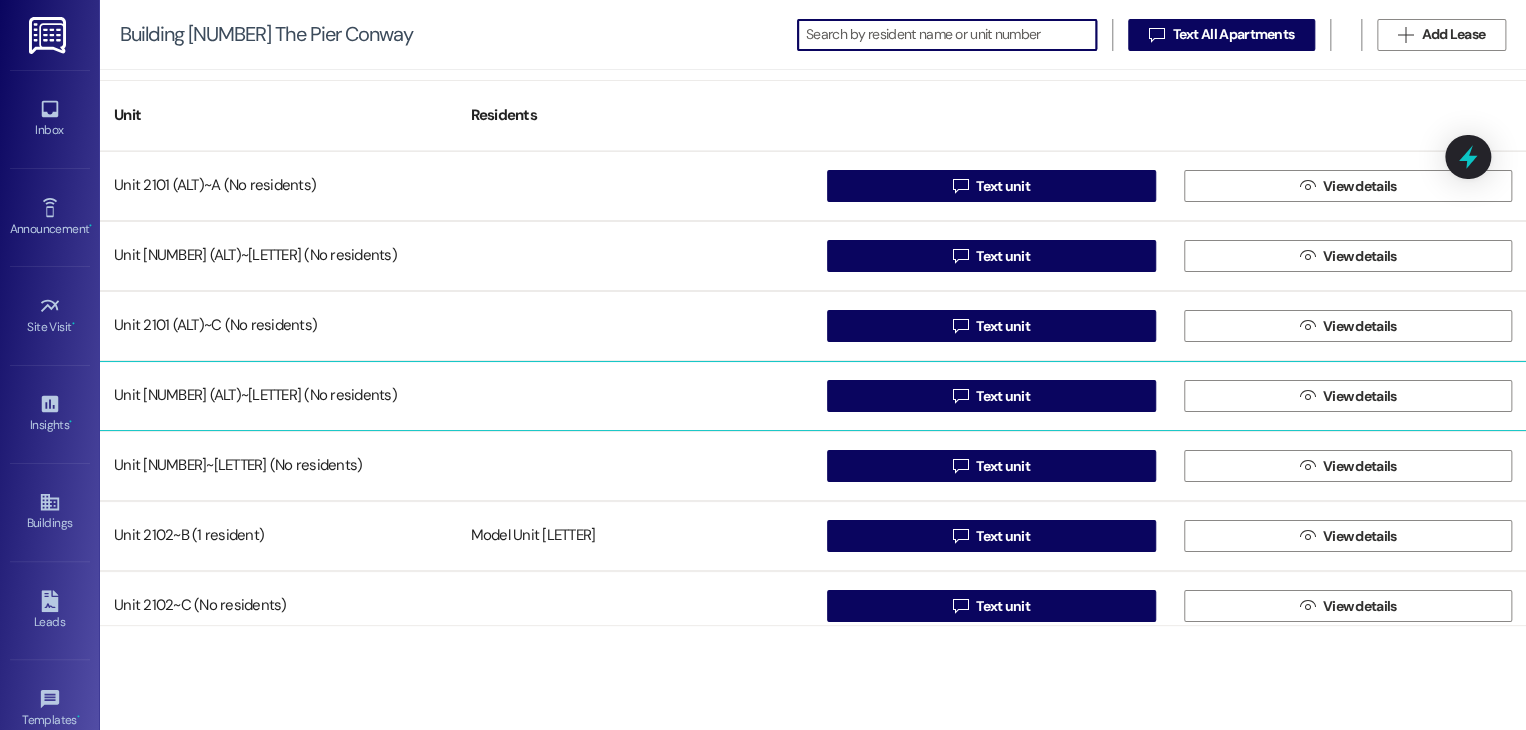 scroll, scrollTop: 0, scrollLeft: 0, axis: both 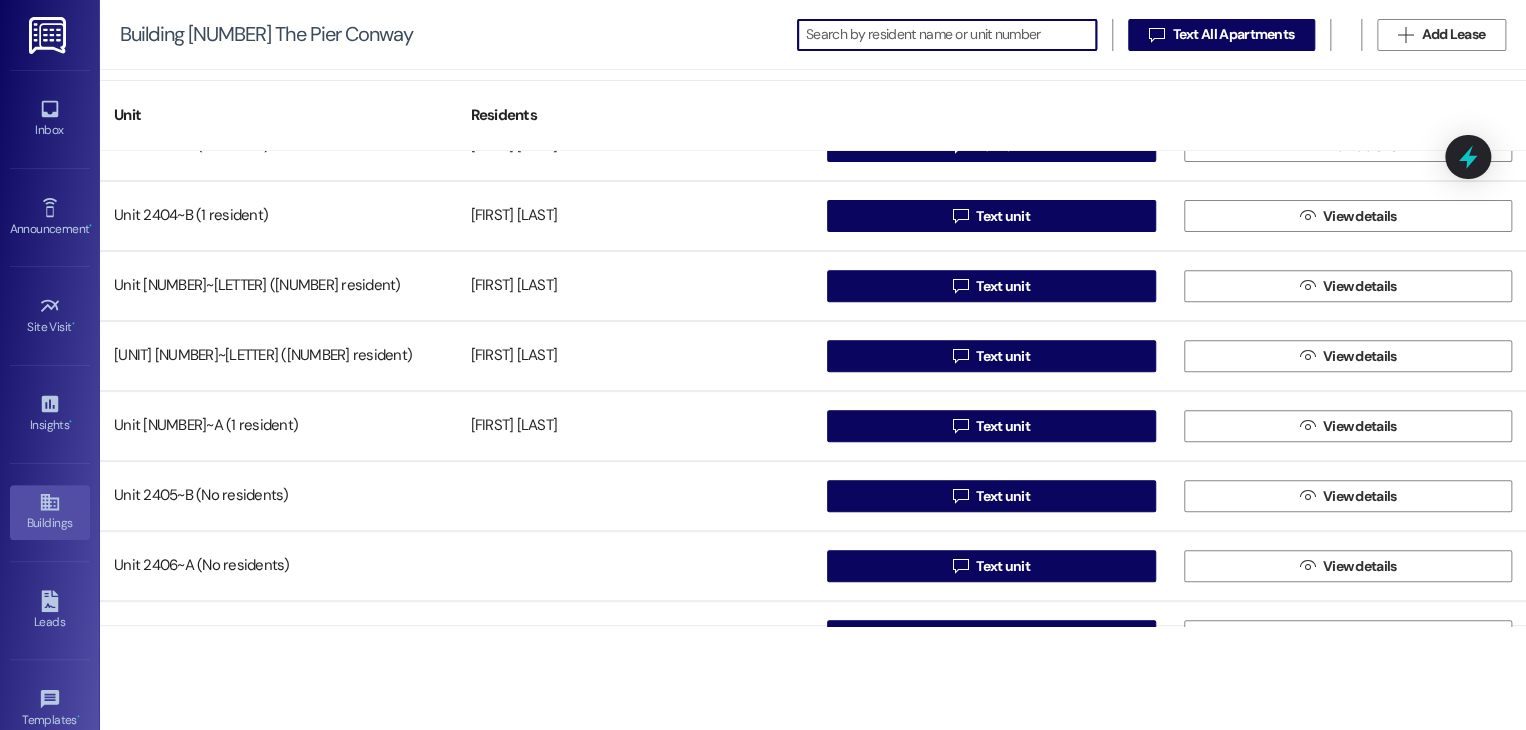 click on "Buildings" at bounding box center (50, 523) 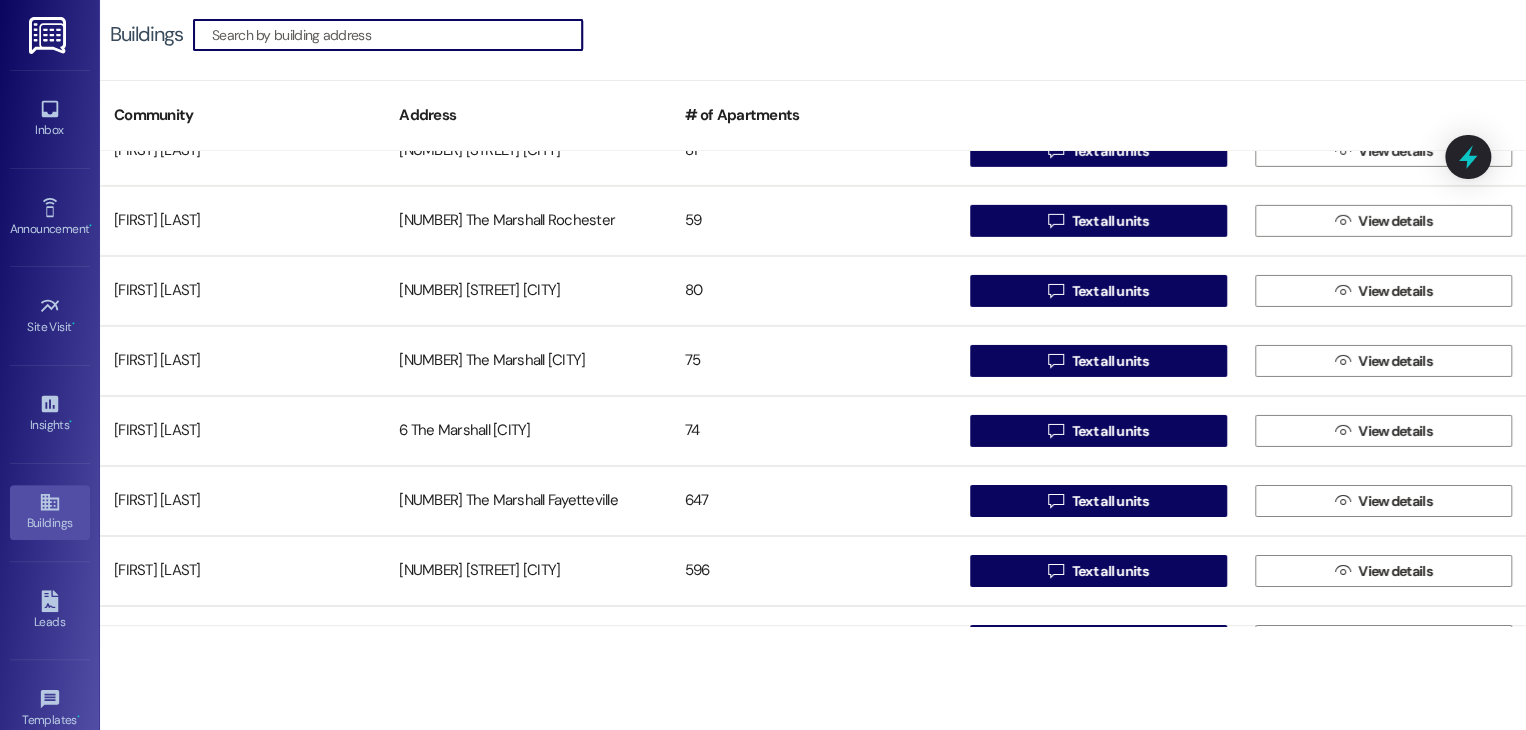 scroll, scrollTop: 3300, scrollLeft: 0, axis: vertical 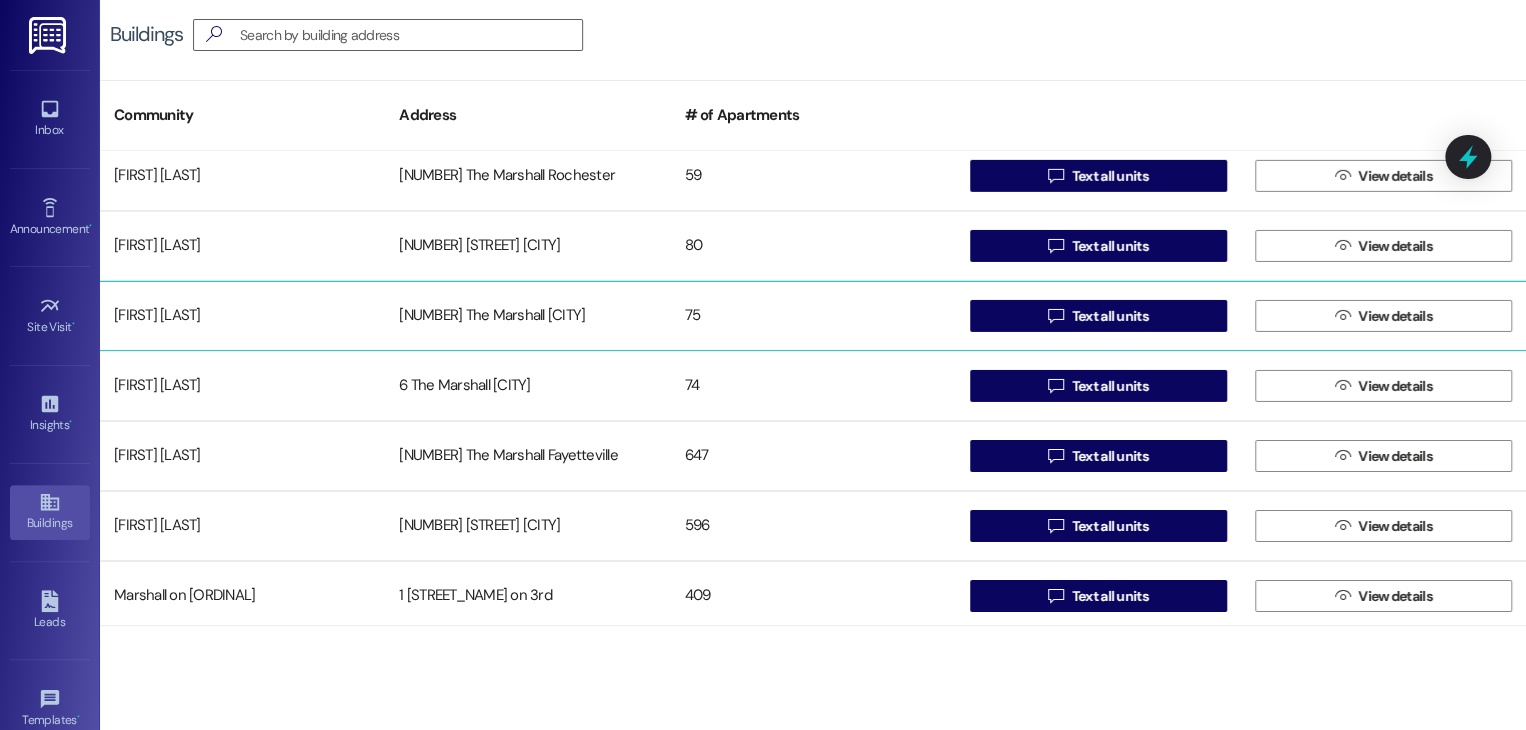 click on "[NUMBER] The Marshall [CITY]" at bounding box center (527, 316) 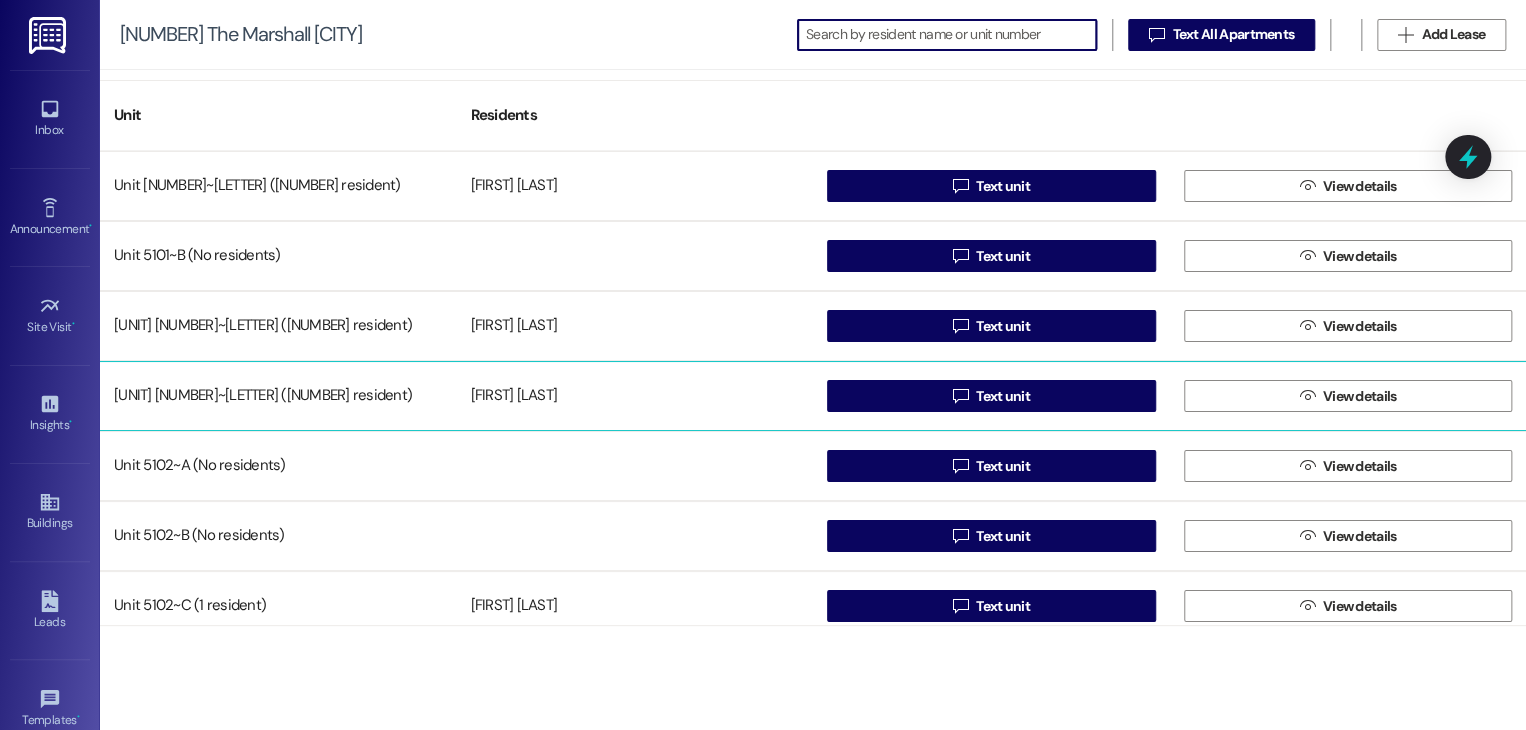 scroll, scrollTop: 0, scrollLeft: 0, axis: both 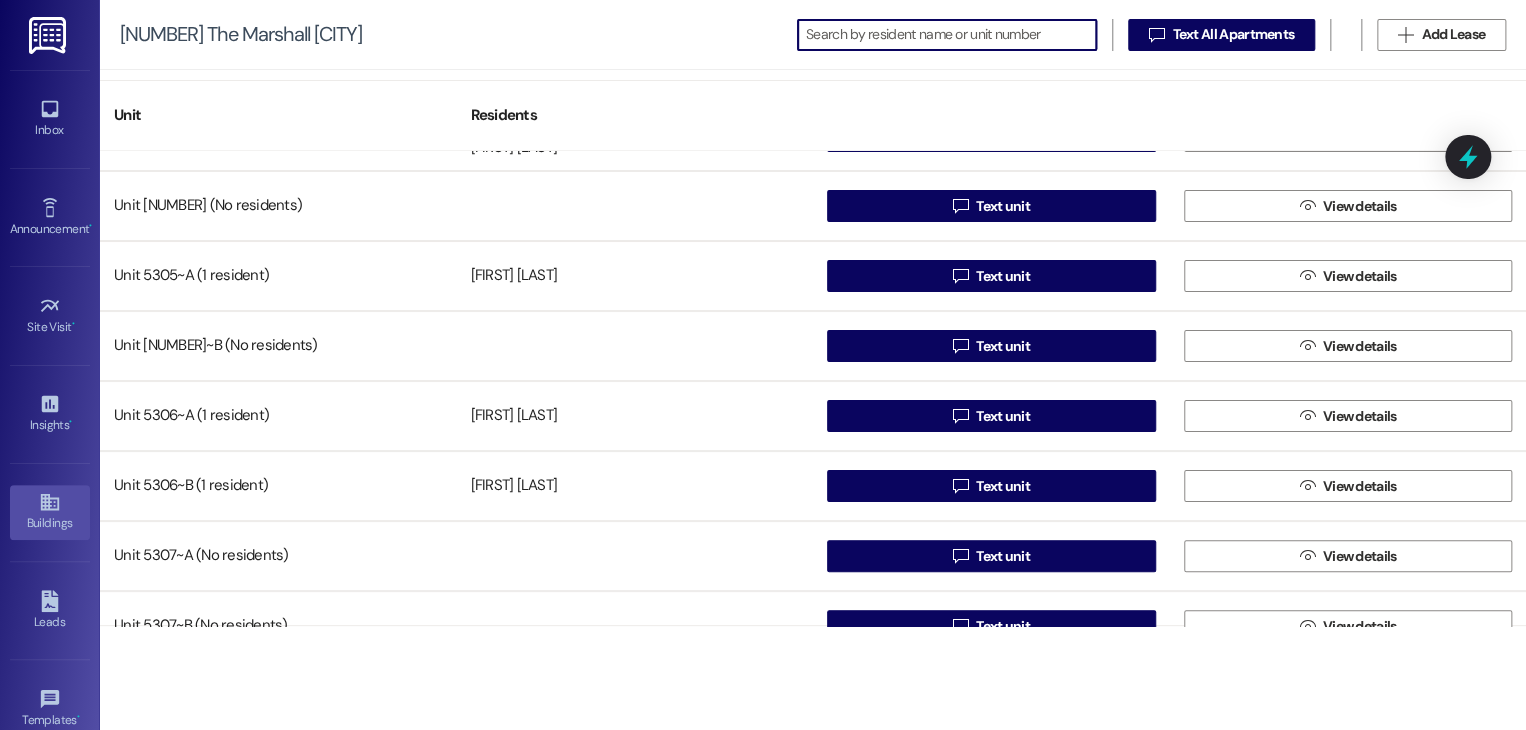 click 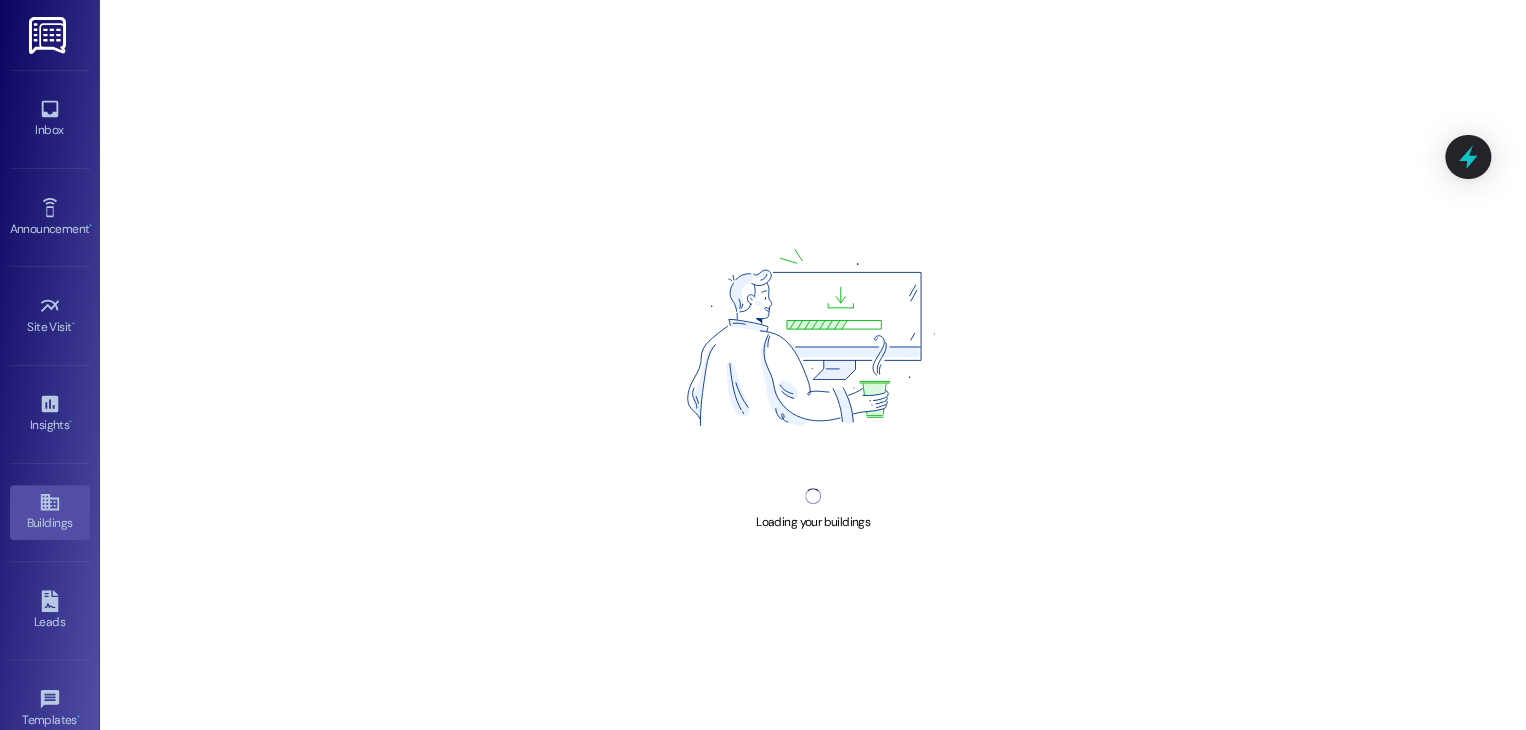 scroll, scrollTop: 0, scrollLeft: 0, axis: both 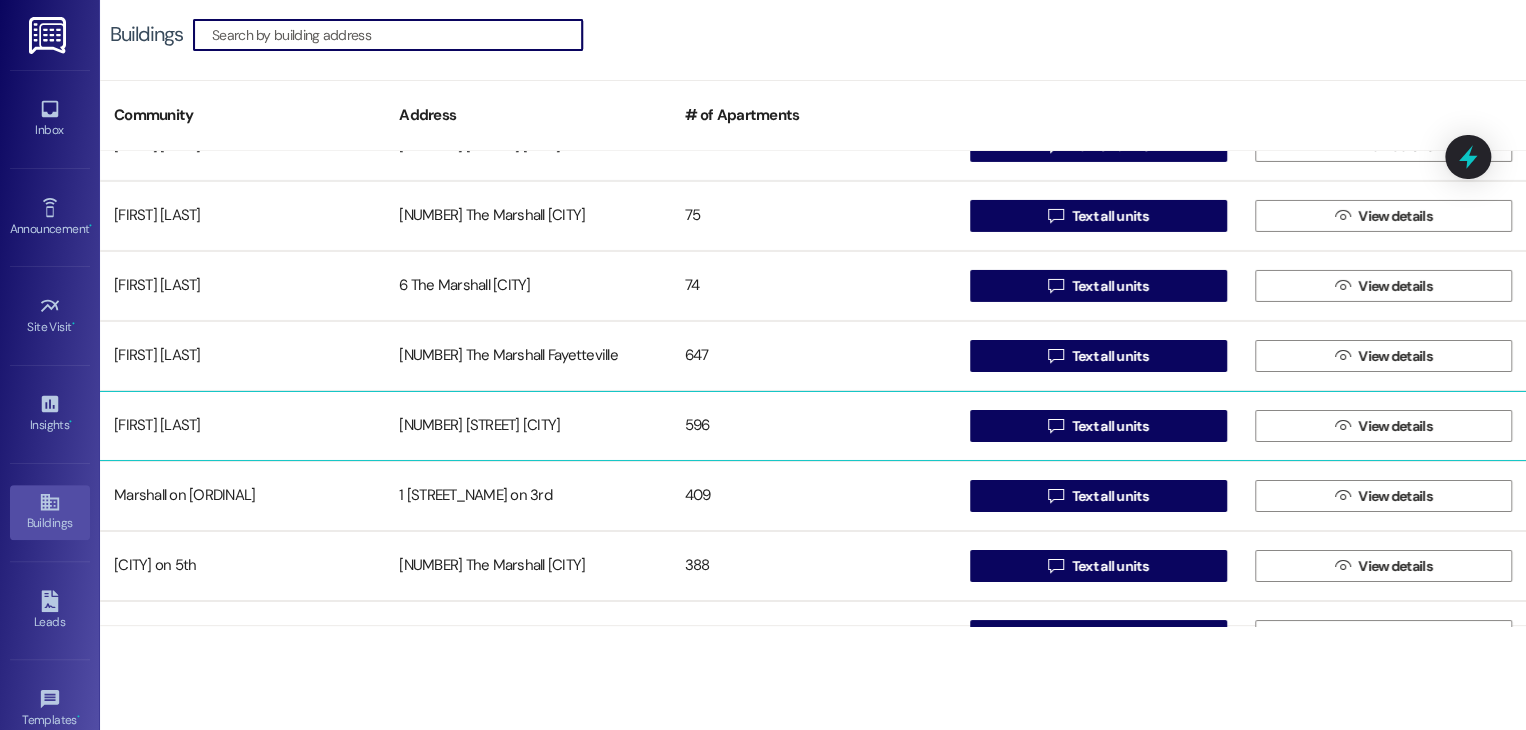 click on "[NUMBER] [STREET] [CITY]" at bounding box center [527, 426] 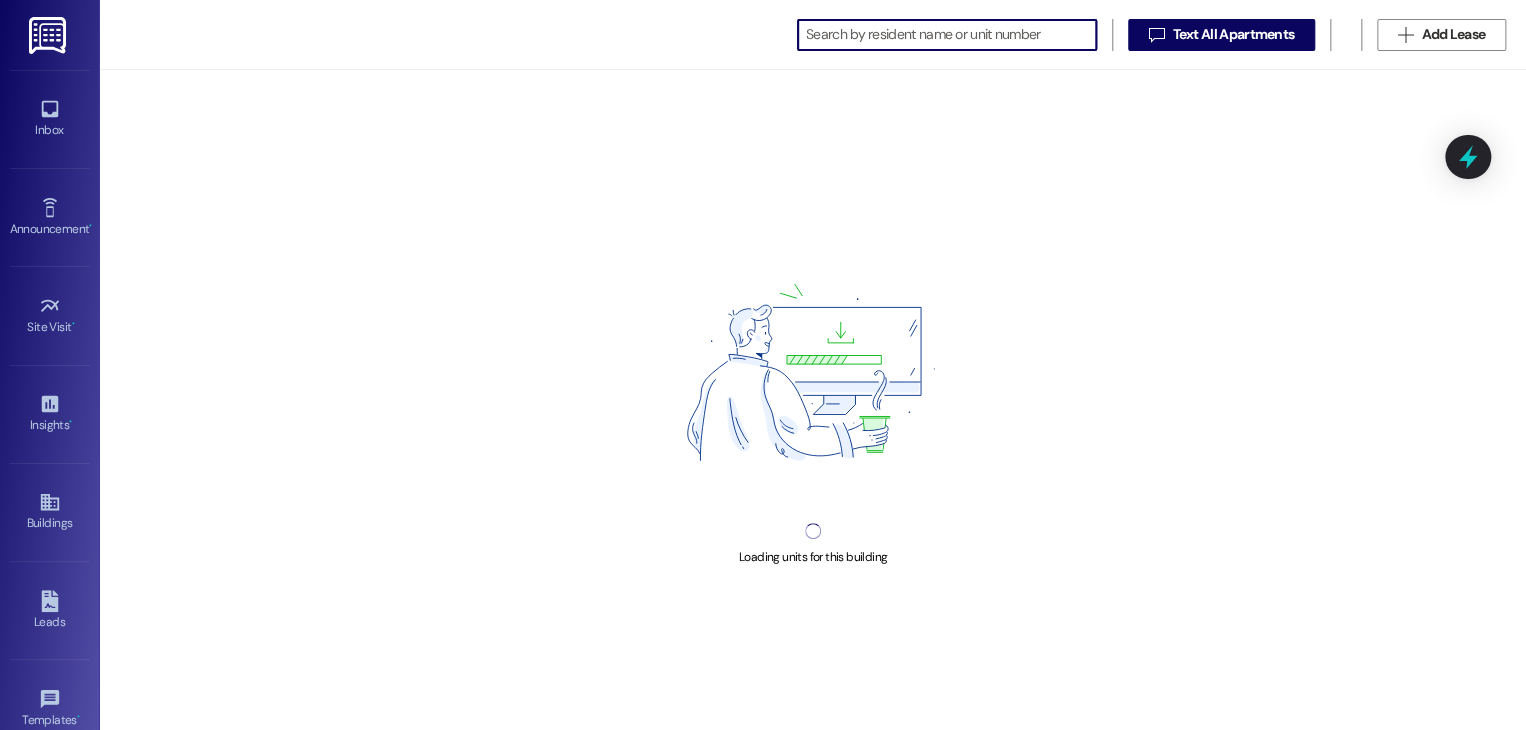 scroll, scrollTop: 0, scrollLeft: 0, axis: both 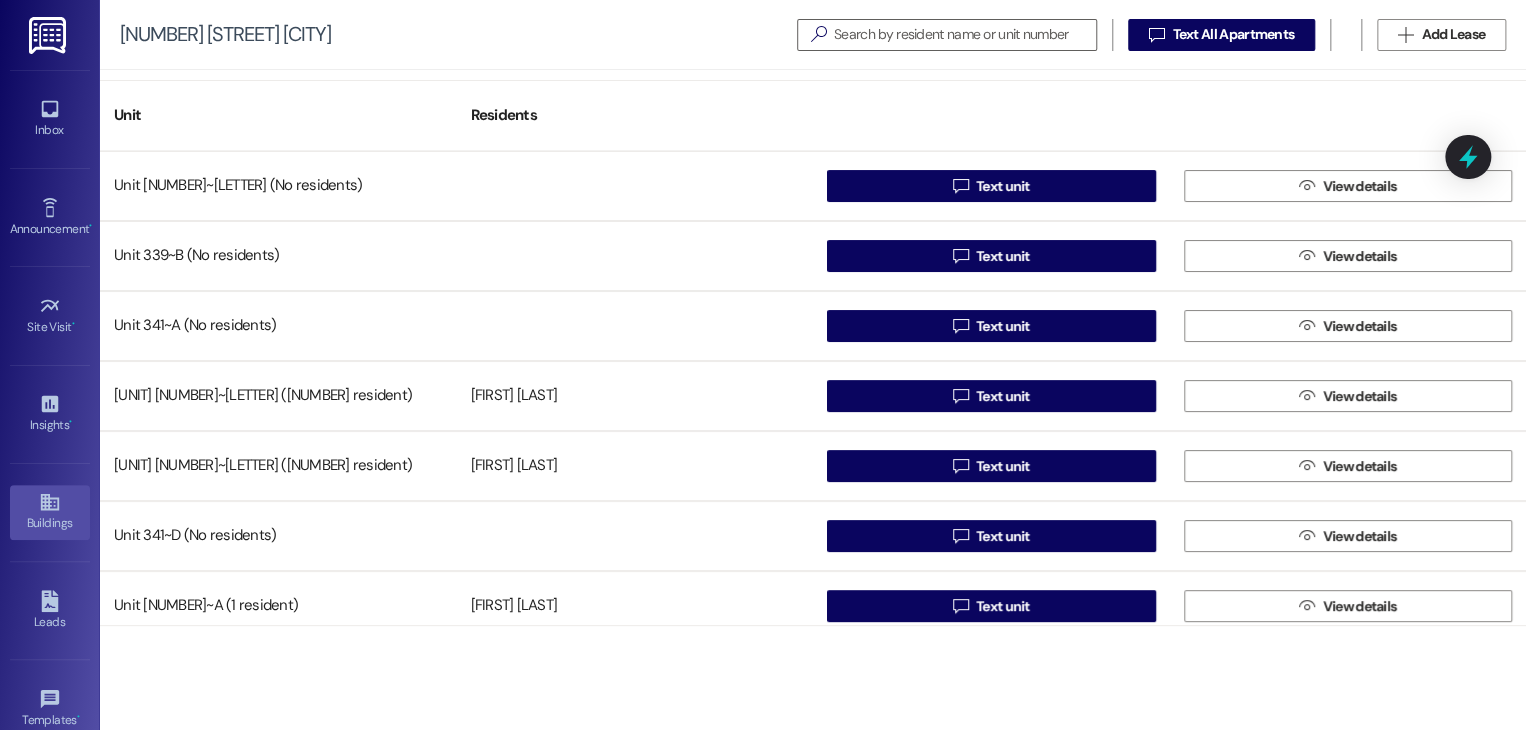 click 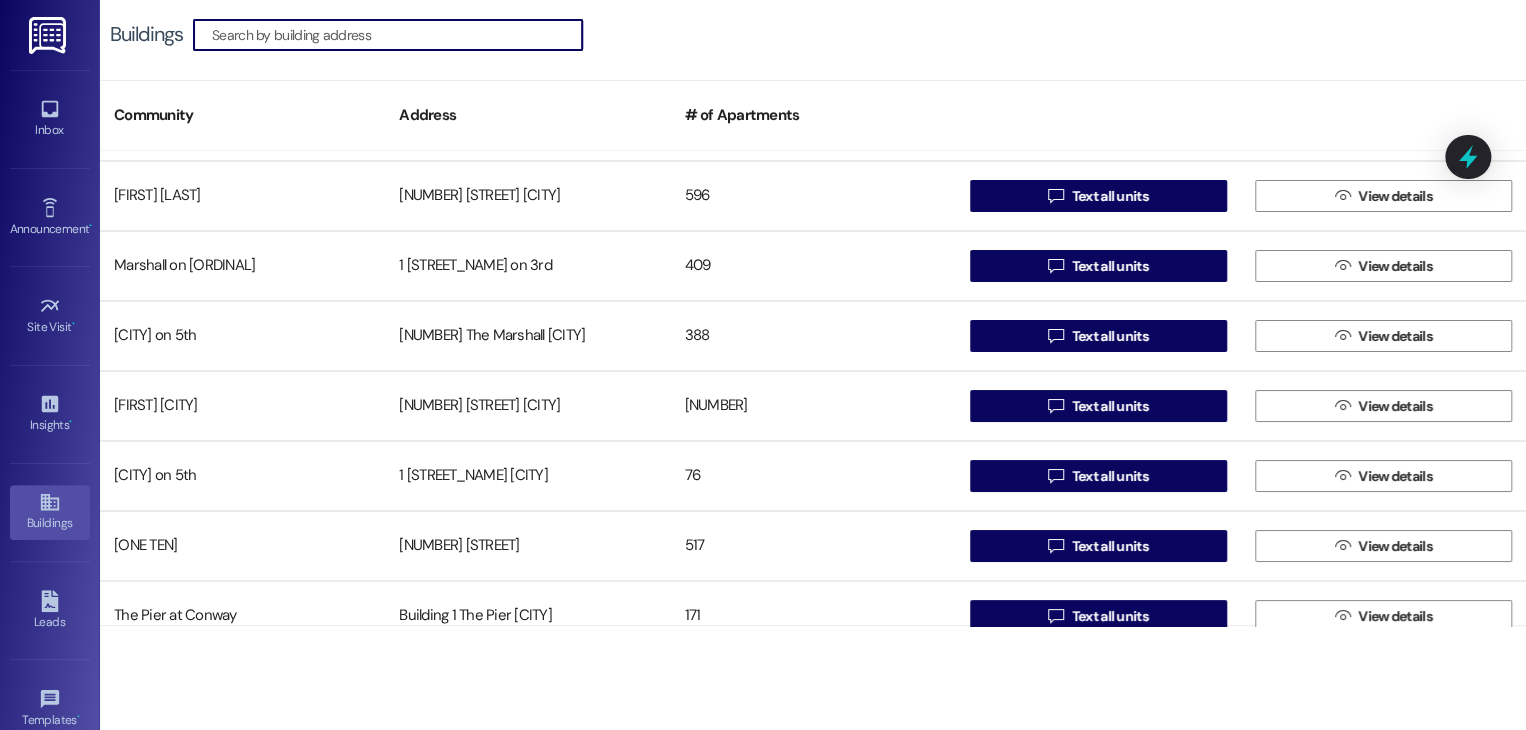 scroll, scrollTop: 3600, scrollLeft: 0, axis: vertical 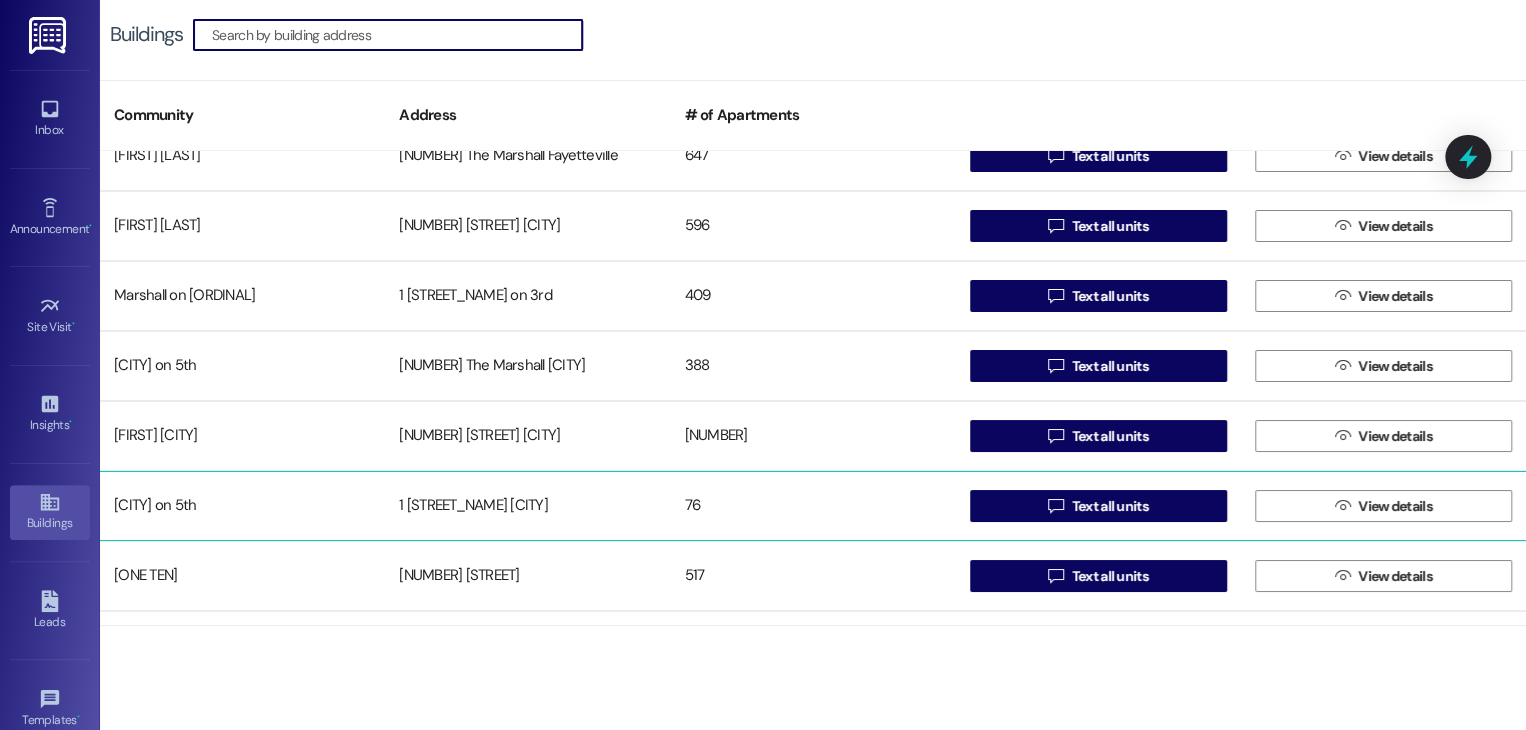 click on "1 [STREET_NAME] [CITY]" at bounding box center (527, 506) 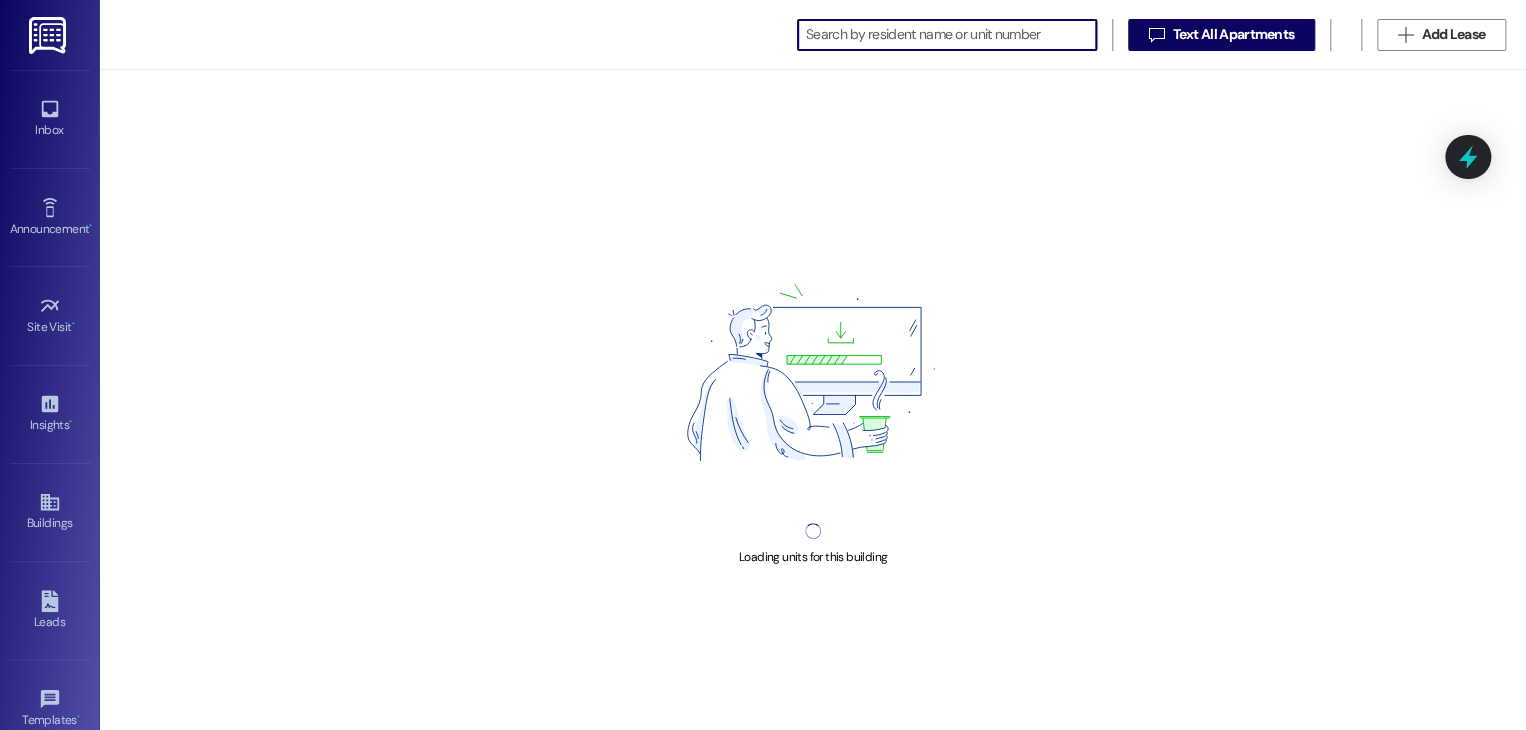 scroll, scrollTop: 0, scrollLeft: 0, axis: both 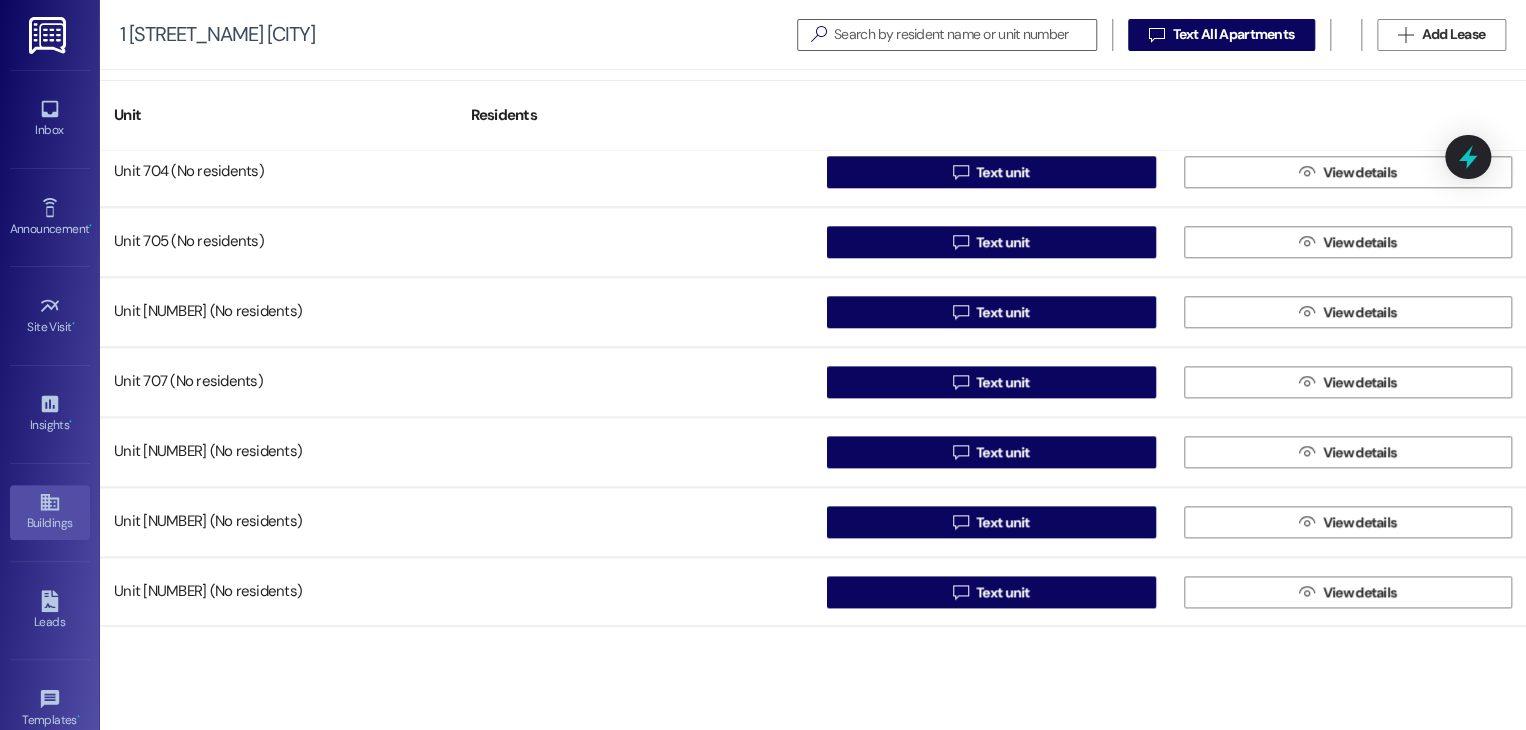 click on "Buildings" at bounding box center (50, 523) 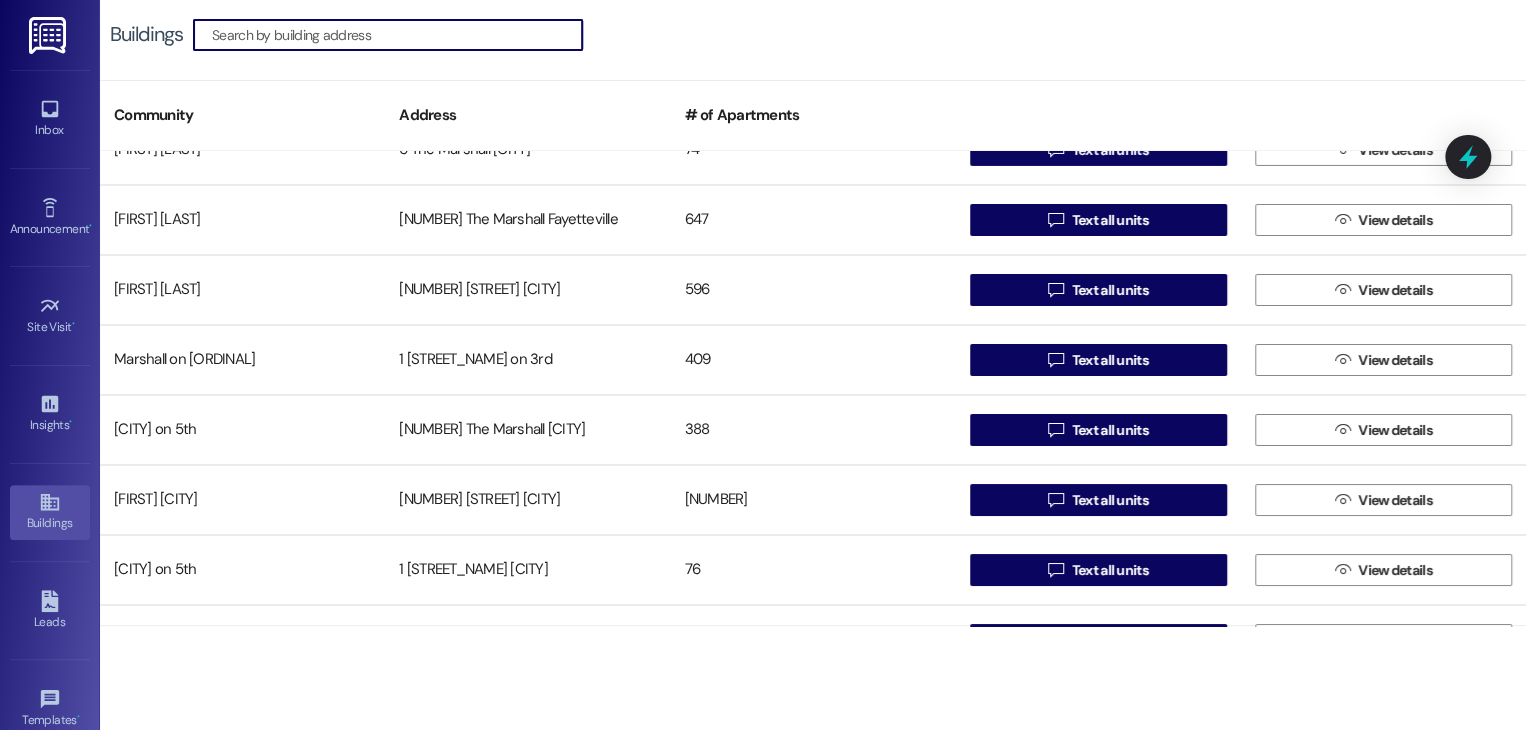 scroll, scrollTop: 3500, scrollLeft: 0, axis: vertical 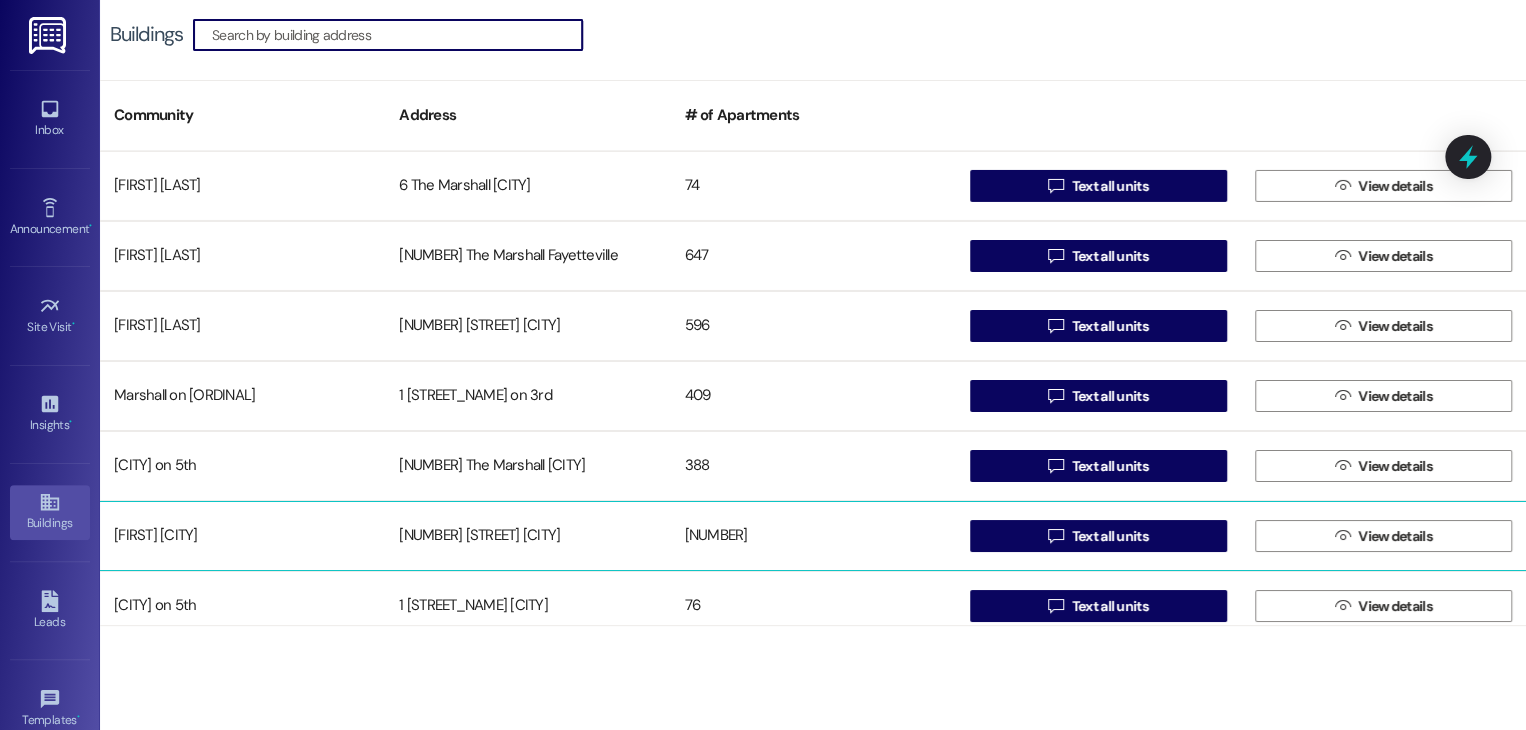 click on "[NUMBER] [STREET] [CITY]" at bounding box center (527, 536) 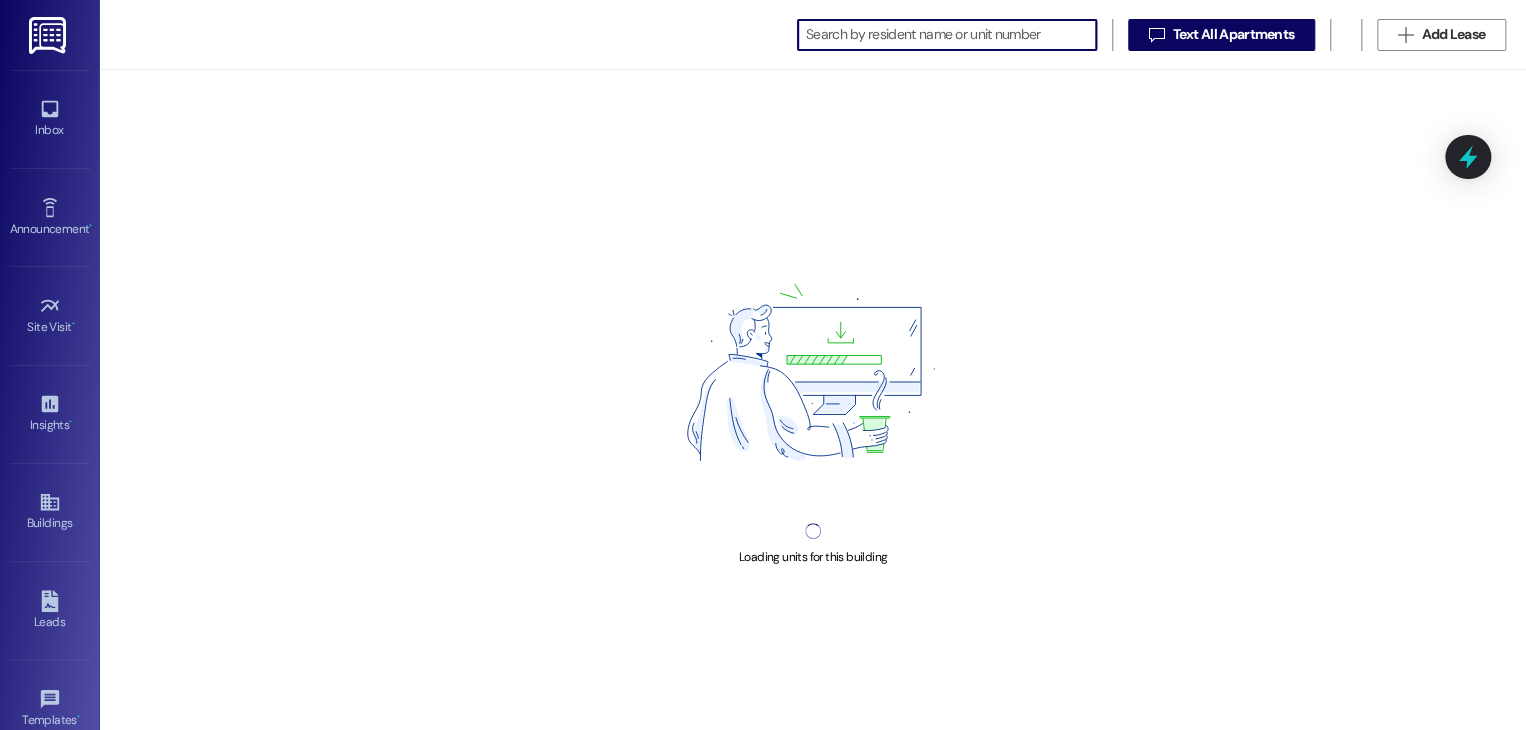 scroll, scrollTop: 0, scrollLeft: 0, axis: both 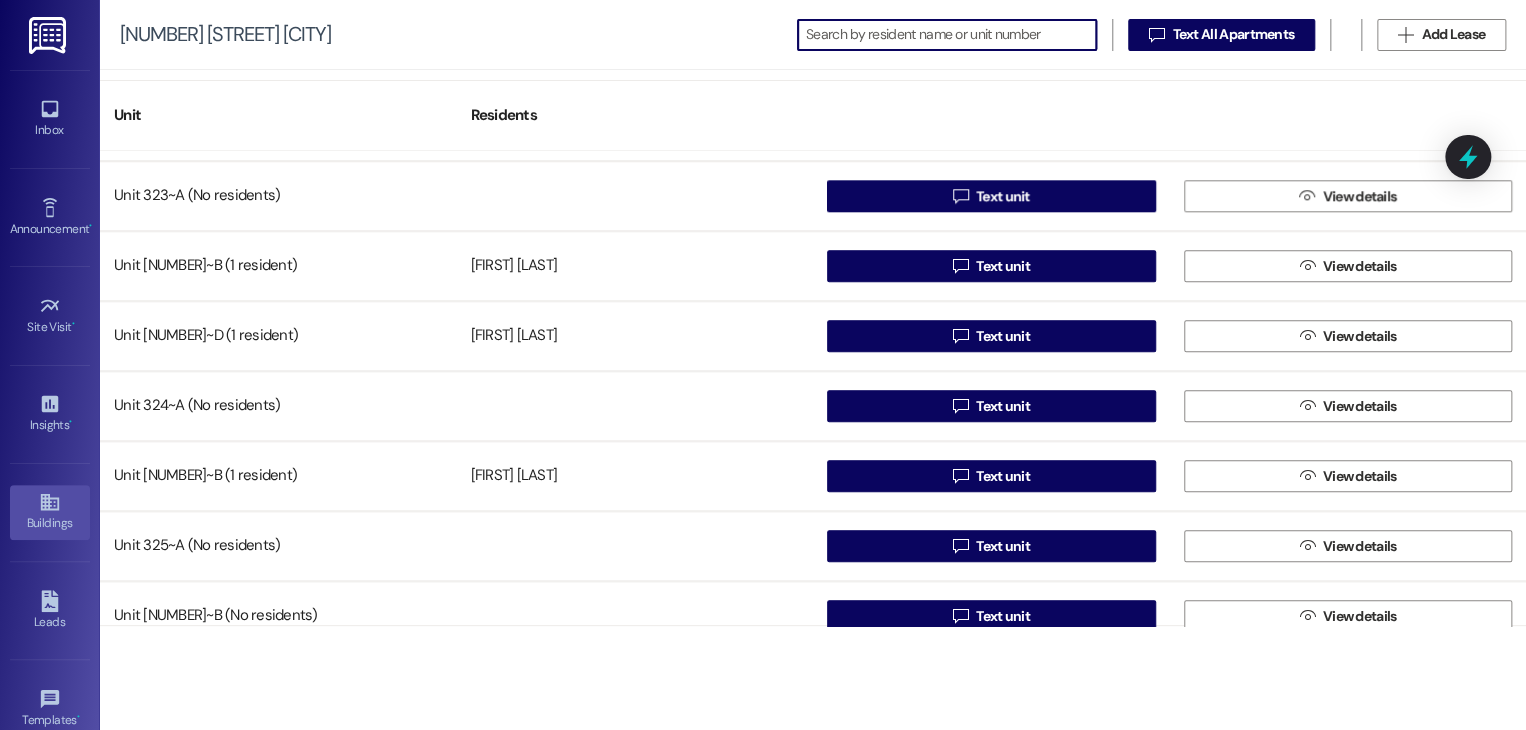 click on "Buildings" at bounding box center (50, 523) 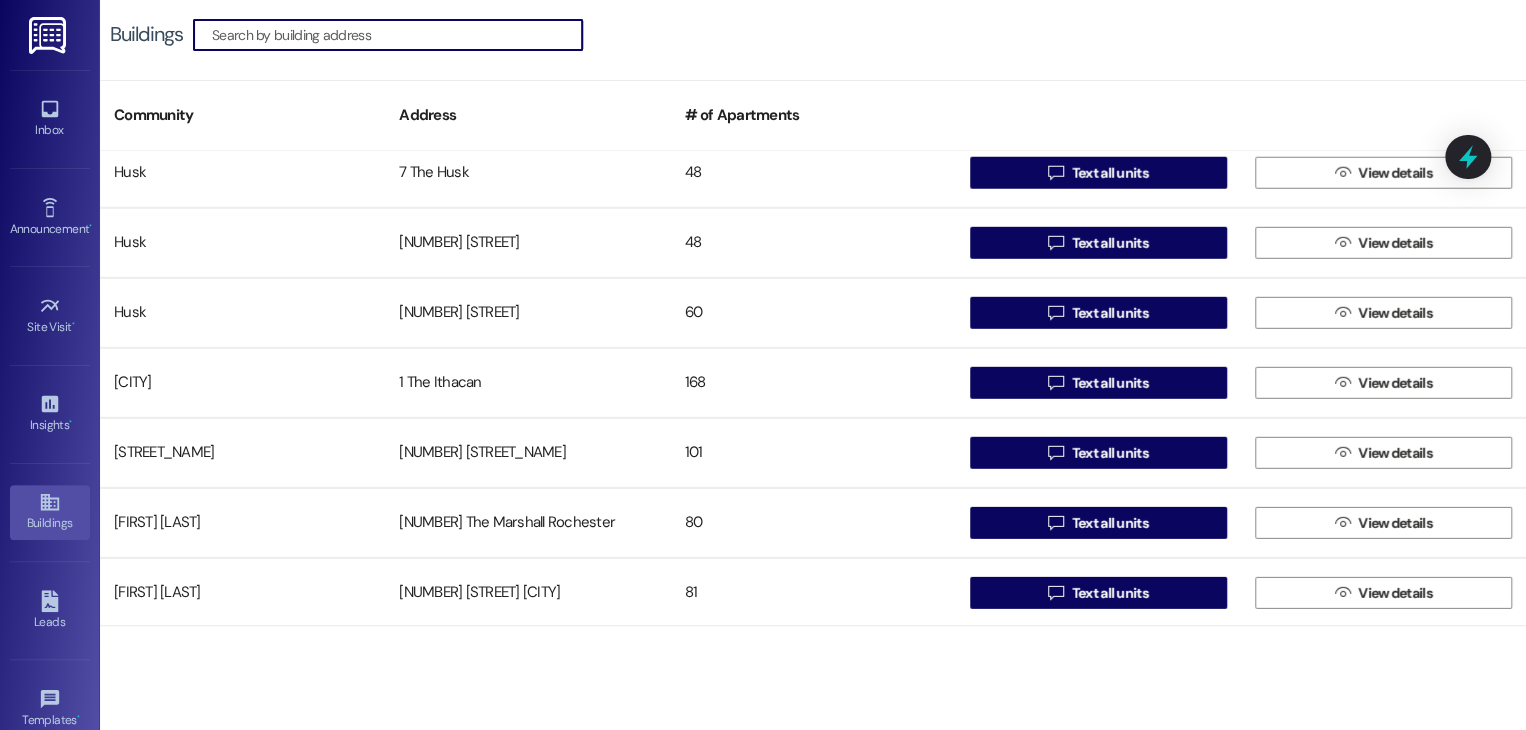 scroll, scrollTop: 3000, scrollLeft: 0, axis: vertical 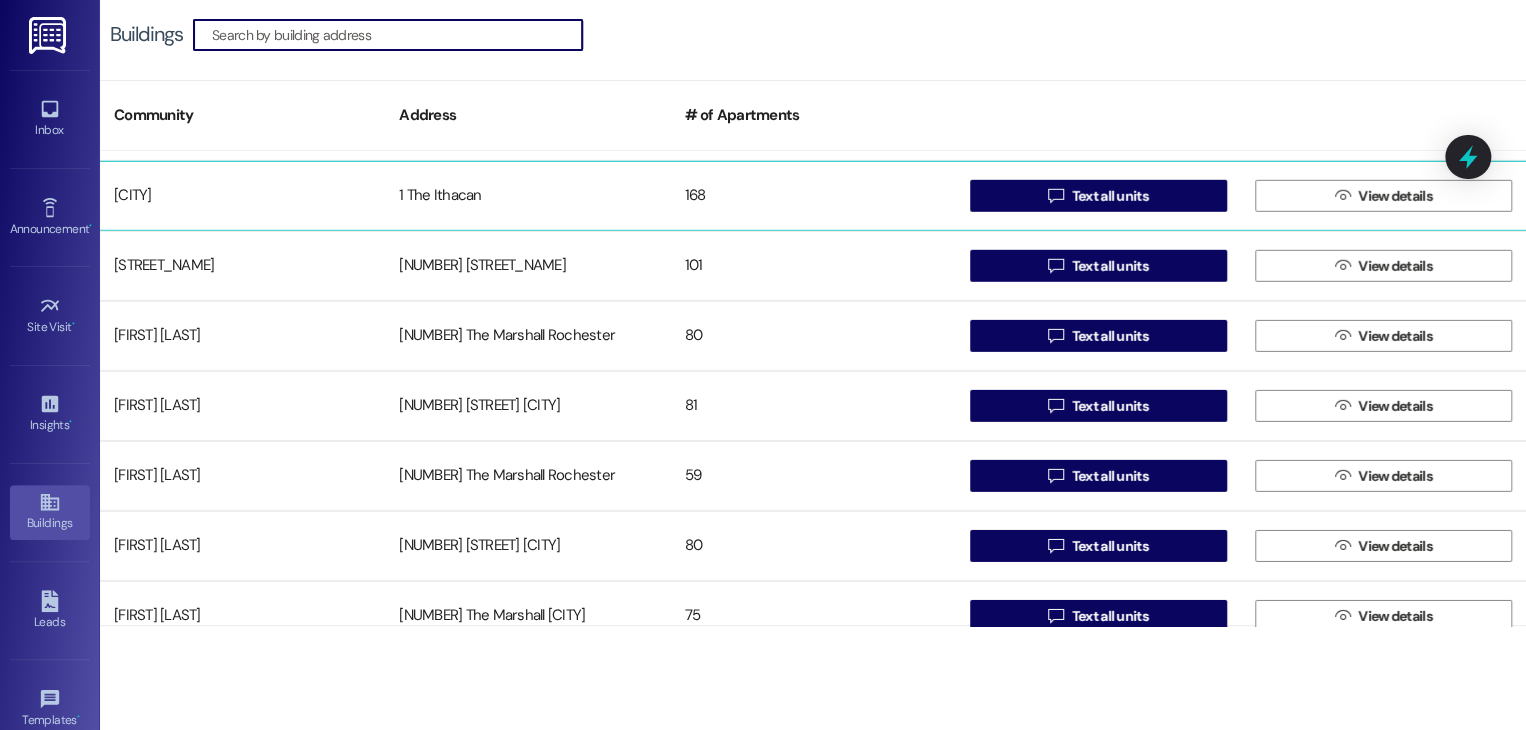 click on "1 The Ithacan" at bounding box center [527, 196] 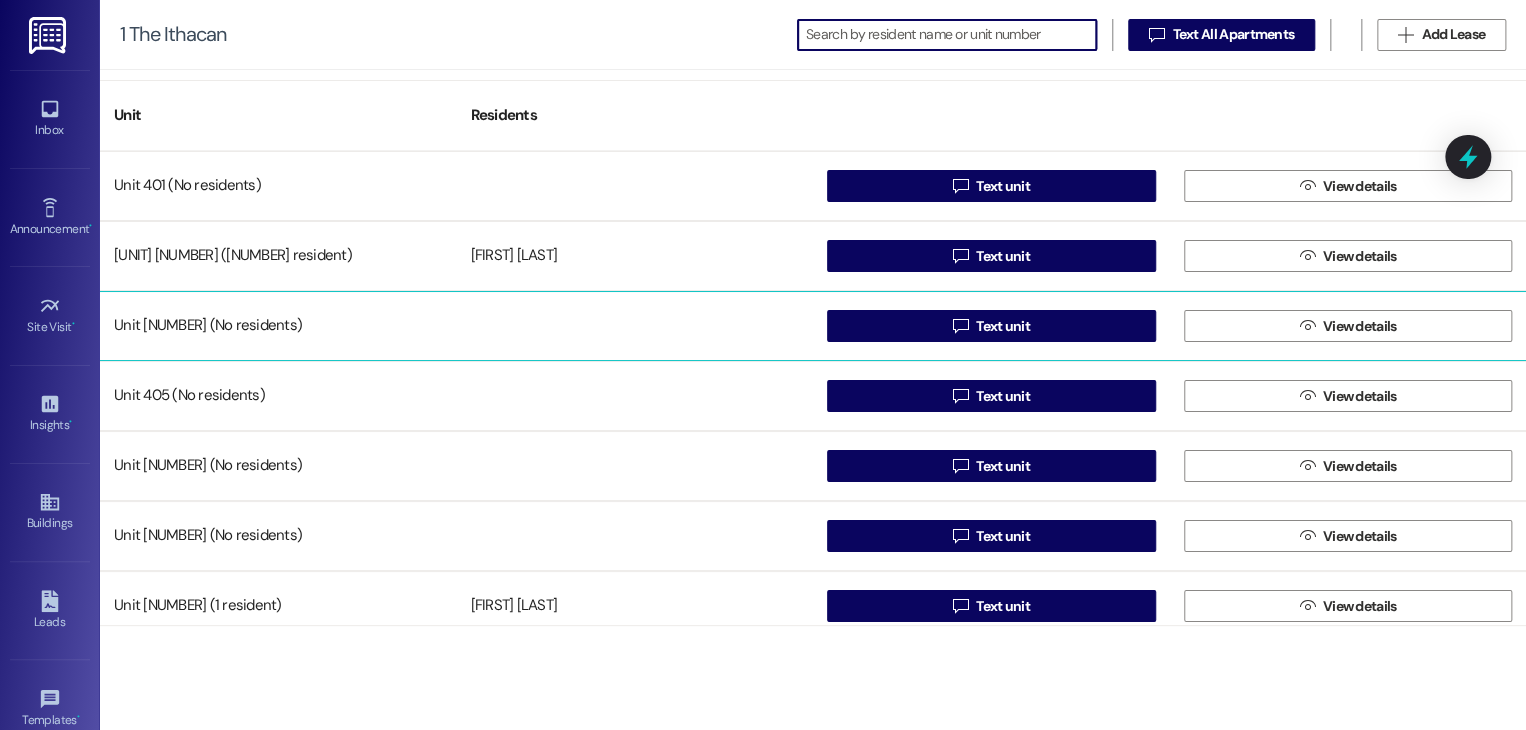 scroll, scrollTop: 0, scrollLeft: 0, axis: both 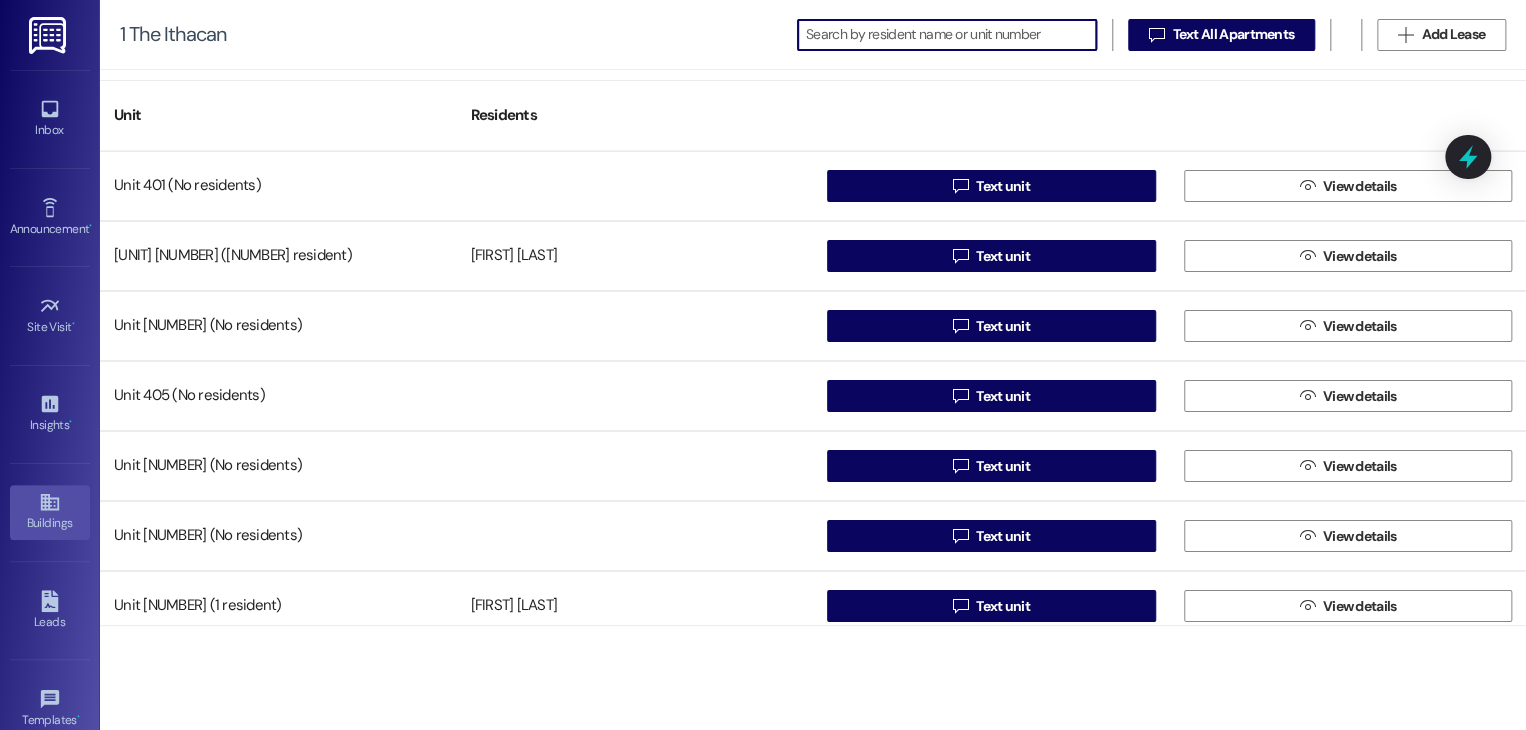 click on "Buildings" at bounding box center [50, 512] 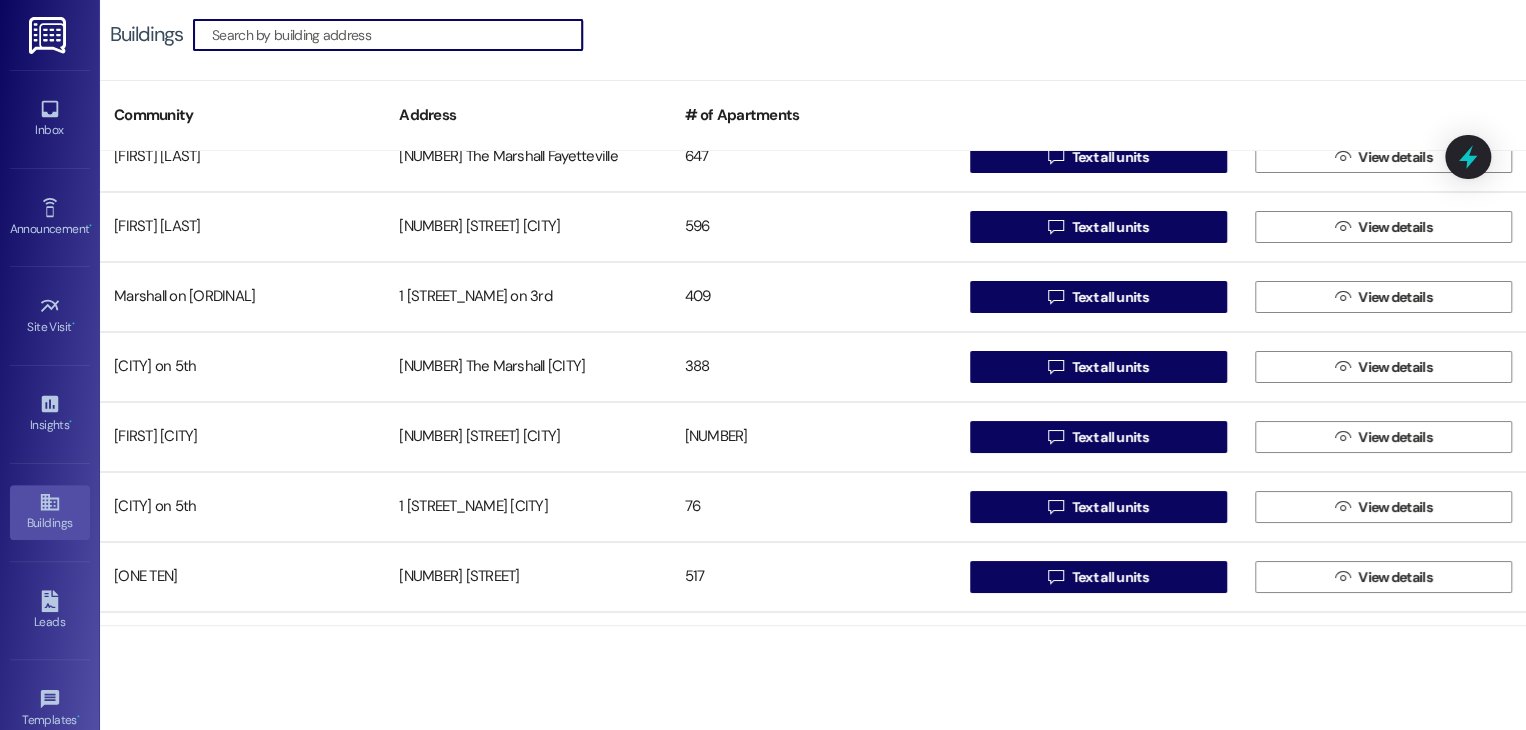 scroll, scrollTop: 3600, scrollLeft: 0, axis: vertical 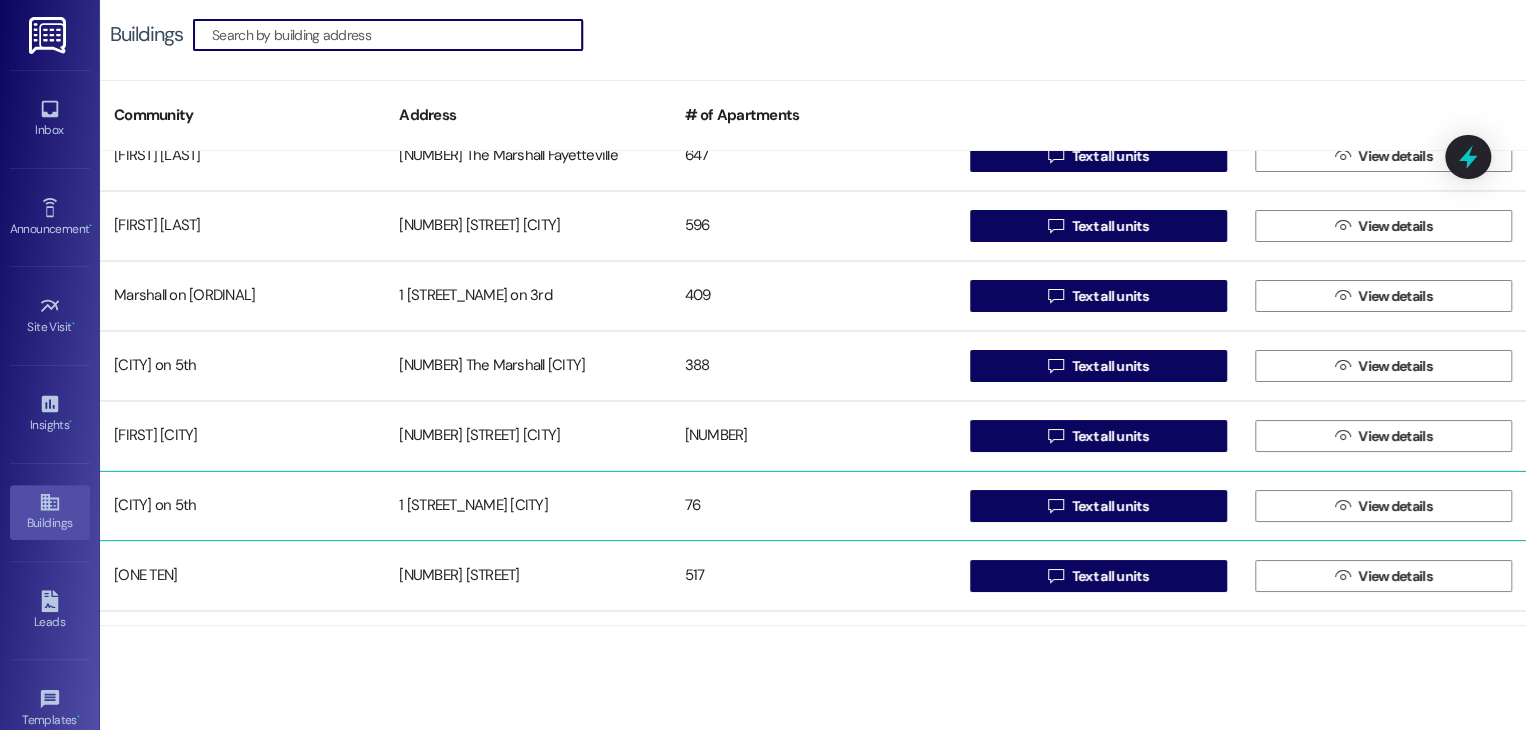 click on "1 [STREET_NAME] [CITY]" at bounding box center (527, 506) 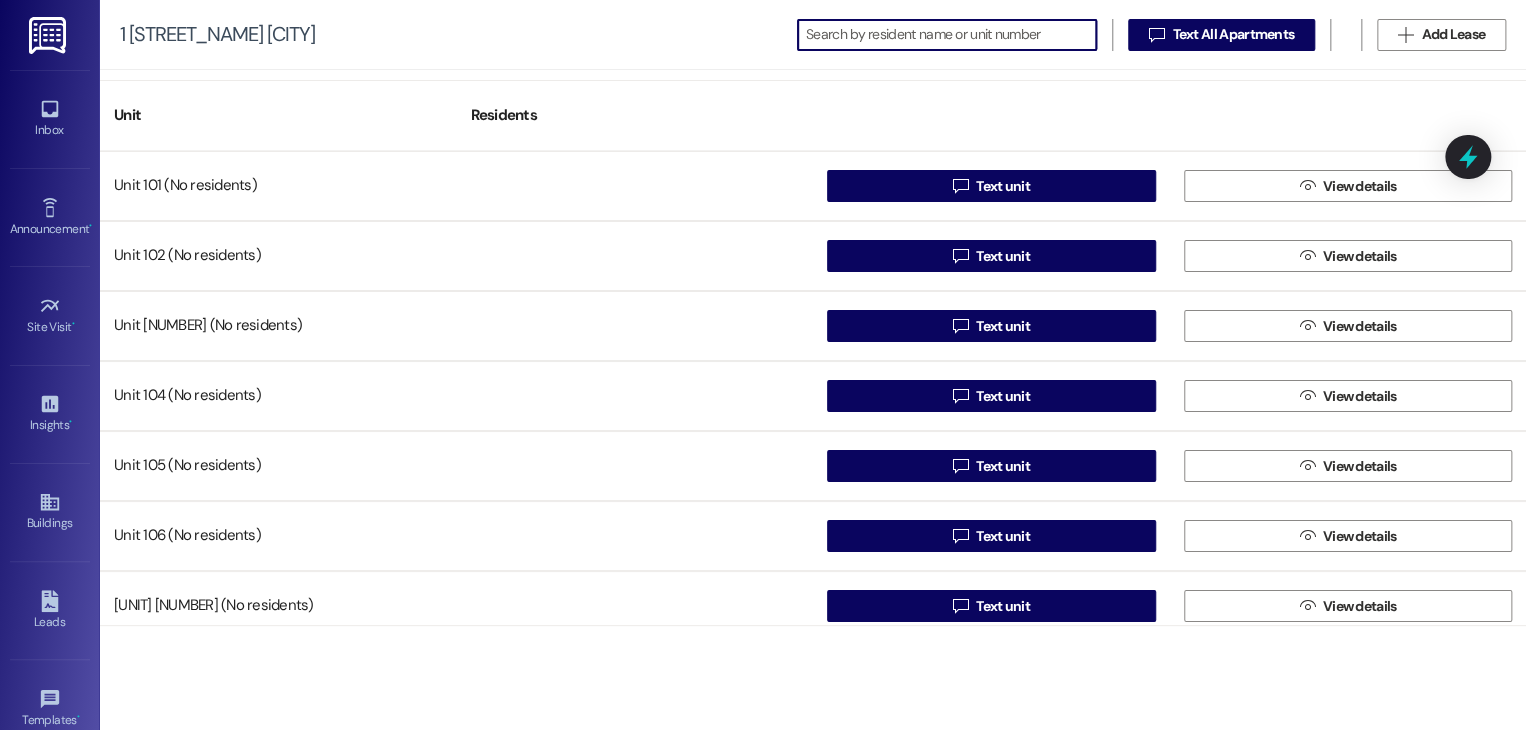 scroll, scrollTop: 0, scrollLeft: 0, axis: both 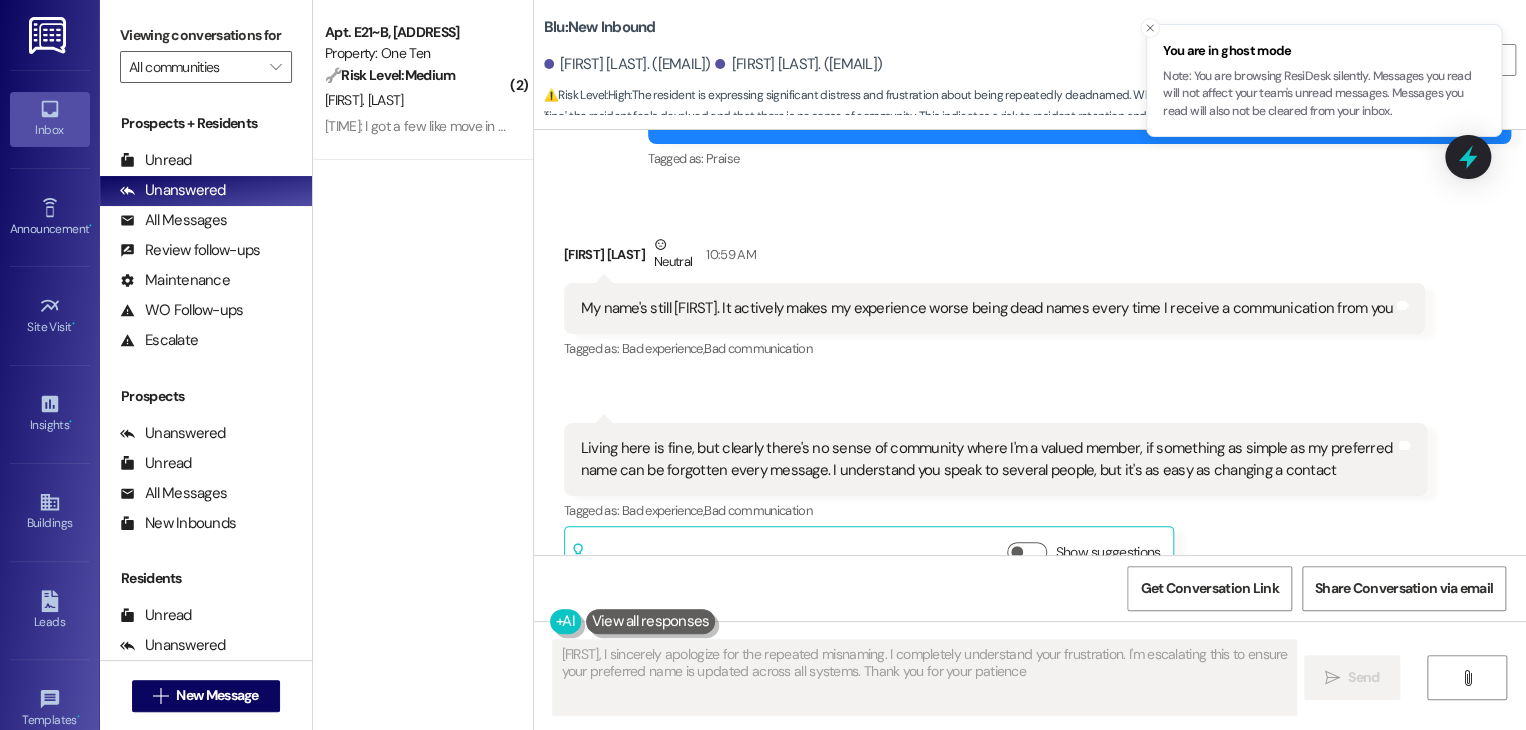 type on "Violet, I sincerely apologize for the repeated misnaming. I completely understand your frustration. I'm escalating this to ensure your preferred name is updated across all systems. Thank you for your patience." 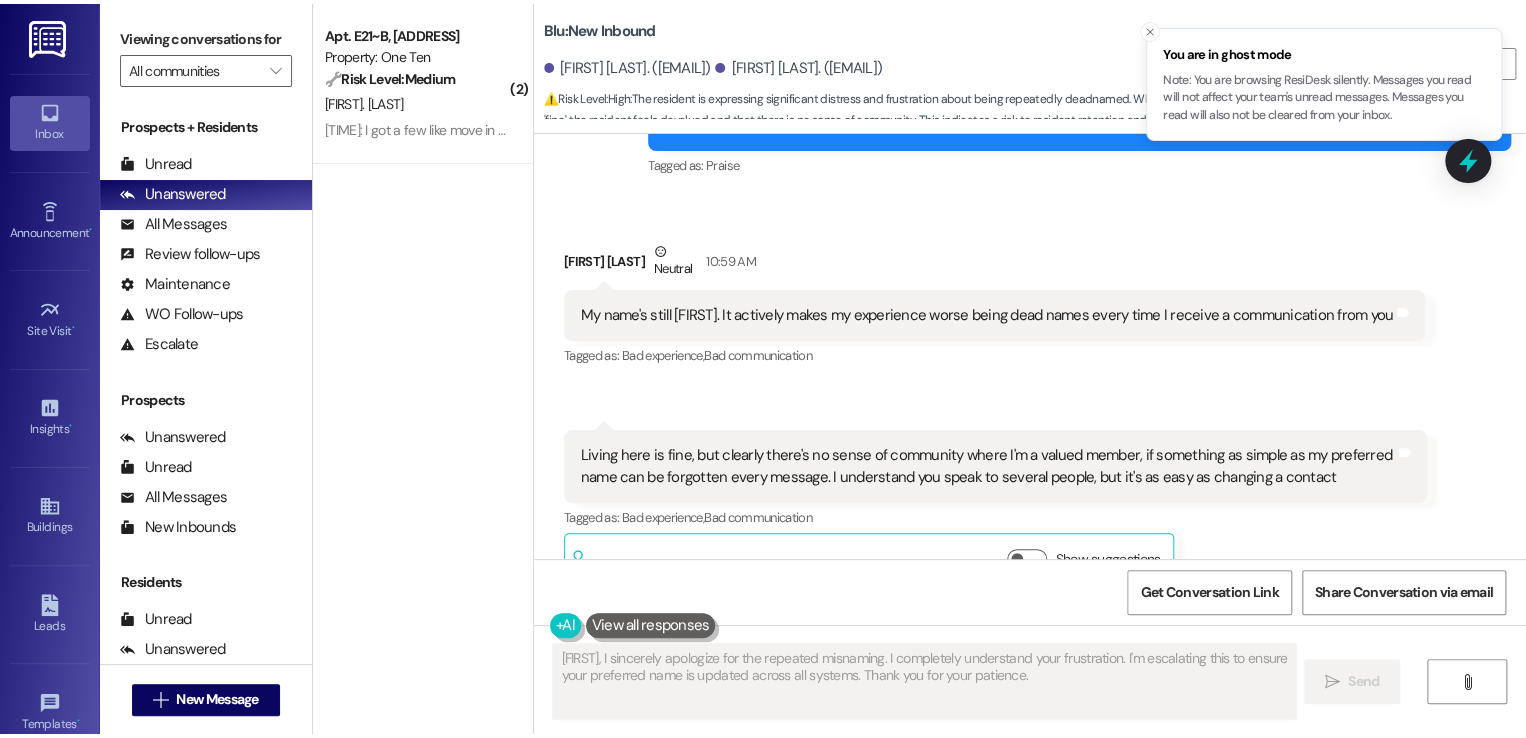 scroll, scrollTop: 5772, scrollLeft: 0, axis: vertical 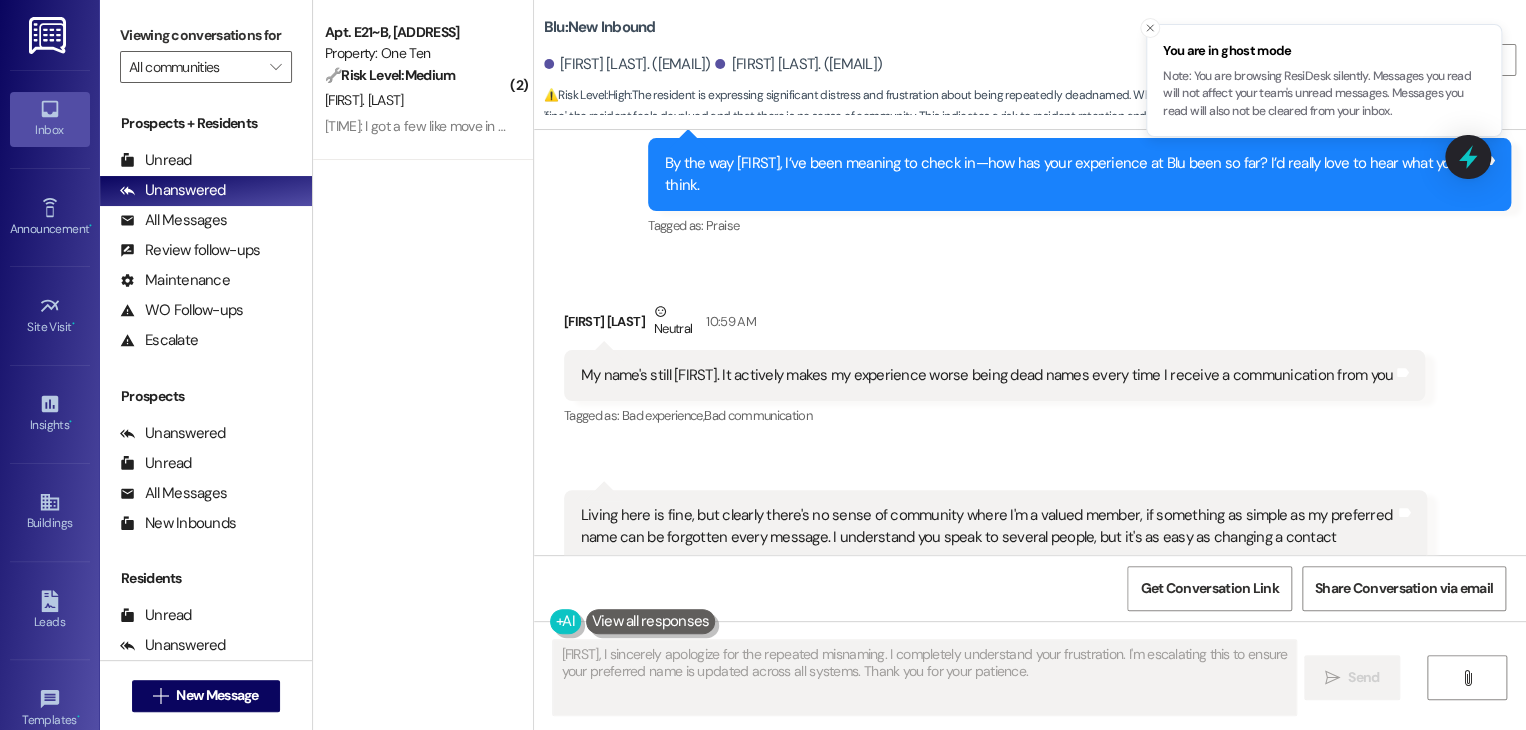 drag, startPoint x: 659, startPoint y: 61, endPoint x: 828, endPoint y: 61, distance: 169 